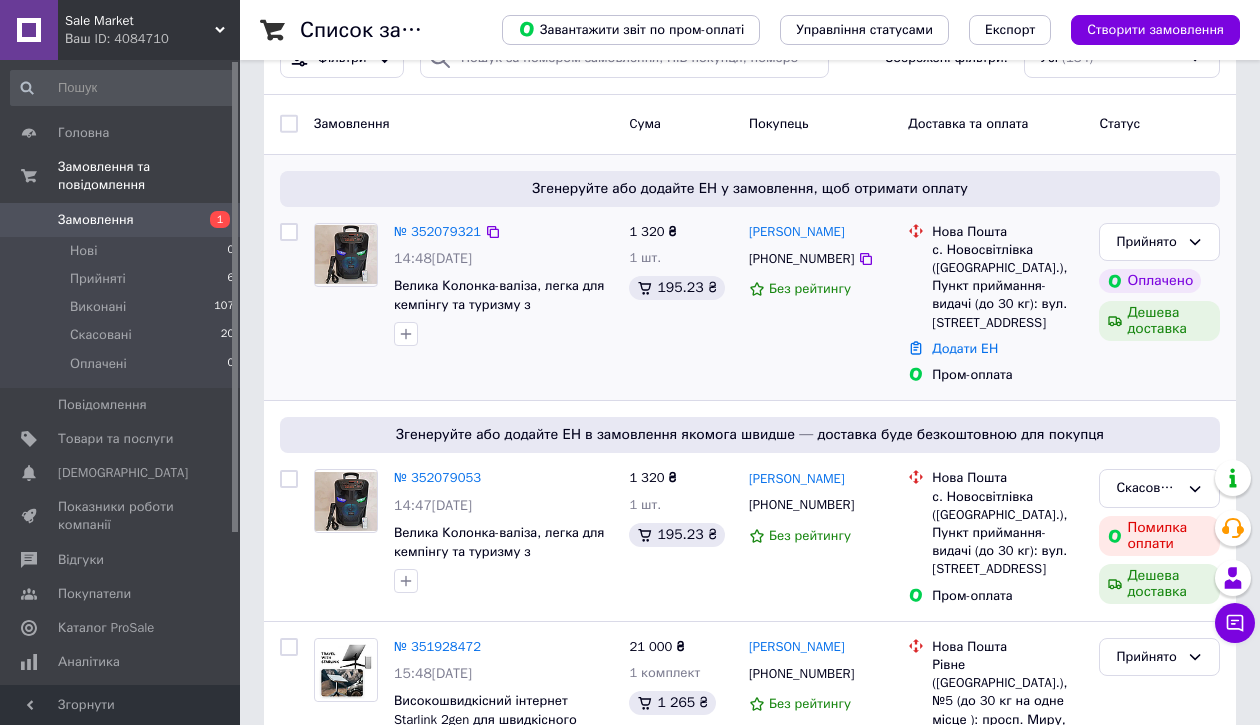 scroll, scrollTop: 0, scrollLeft: 0, axis: both 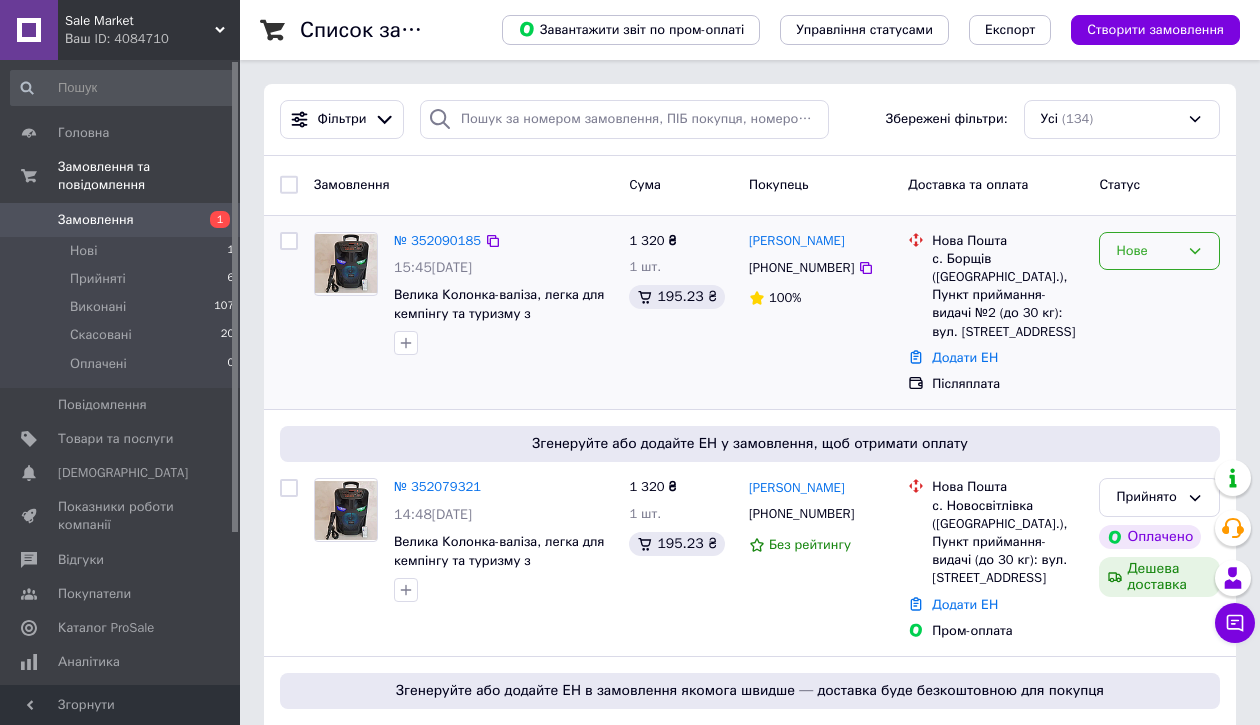 click on "Нове" at bounding box center (1147, 251) 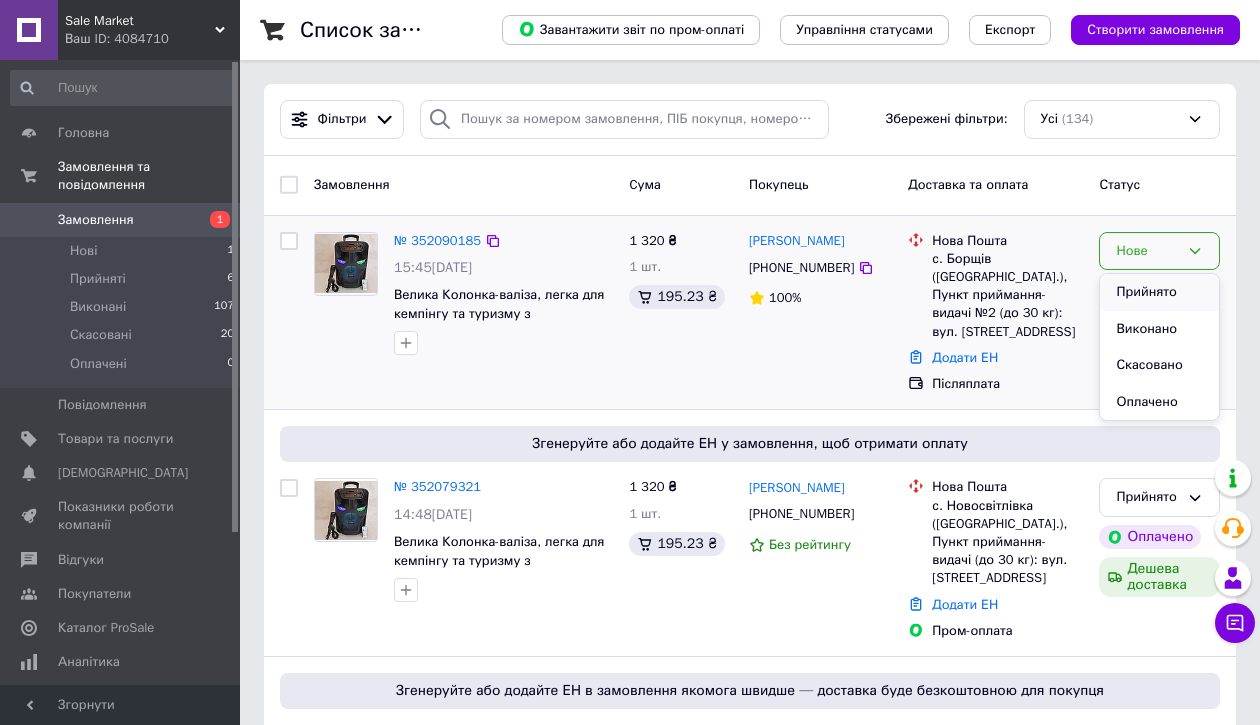 click on "Прийнято" at bounding box center [1159, 292] 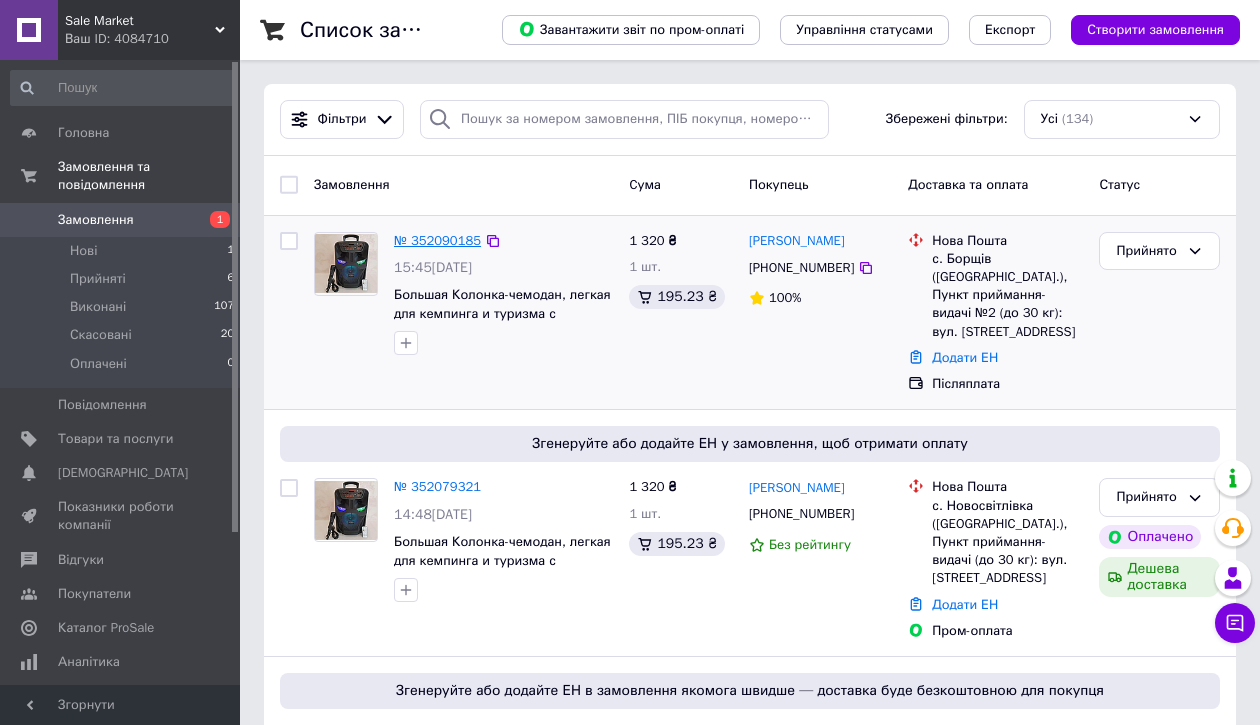 click on "№ 352090185" at bounding box center [437, 240] 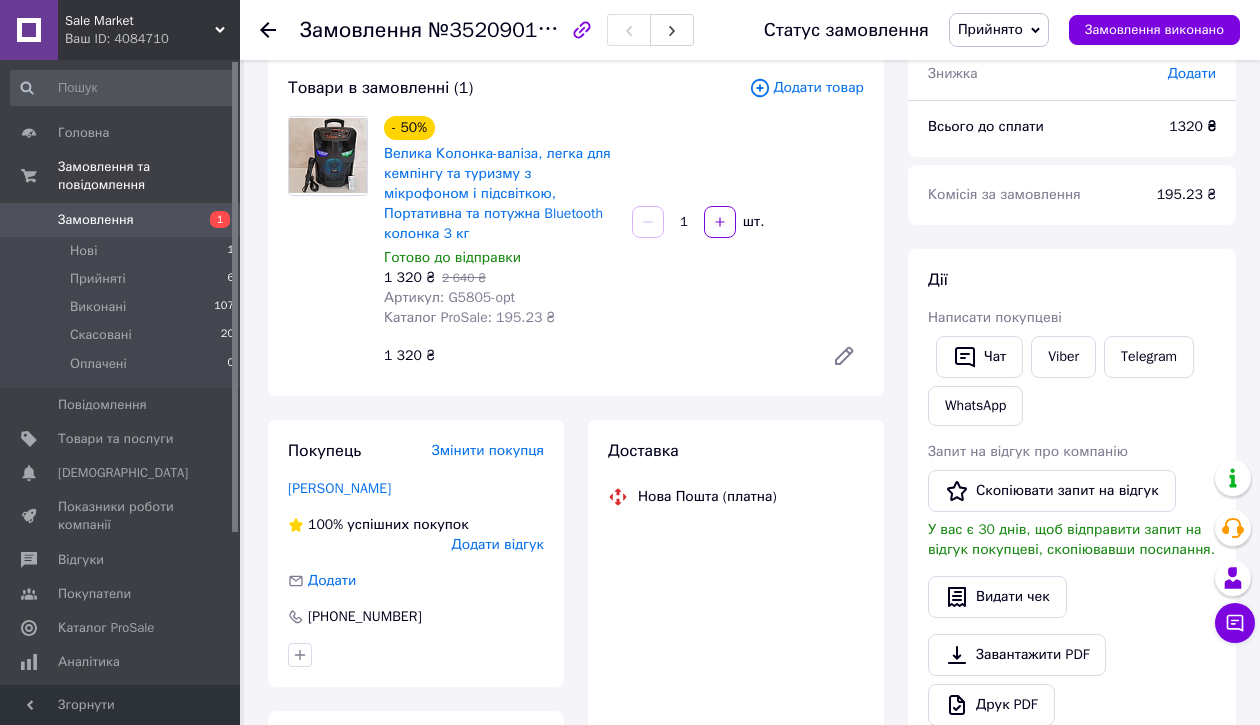 scroll, scrollTop: 152, scrollLeft: 0, axis: vertical 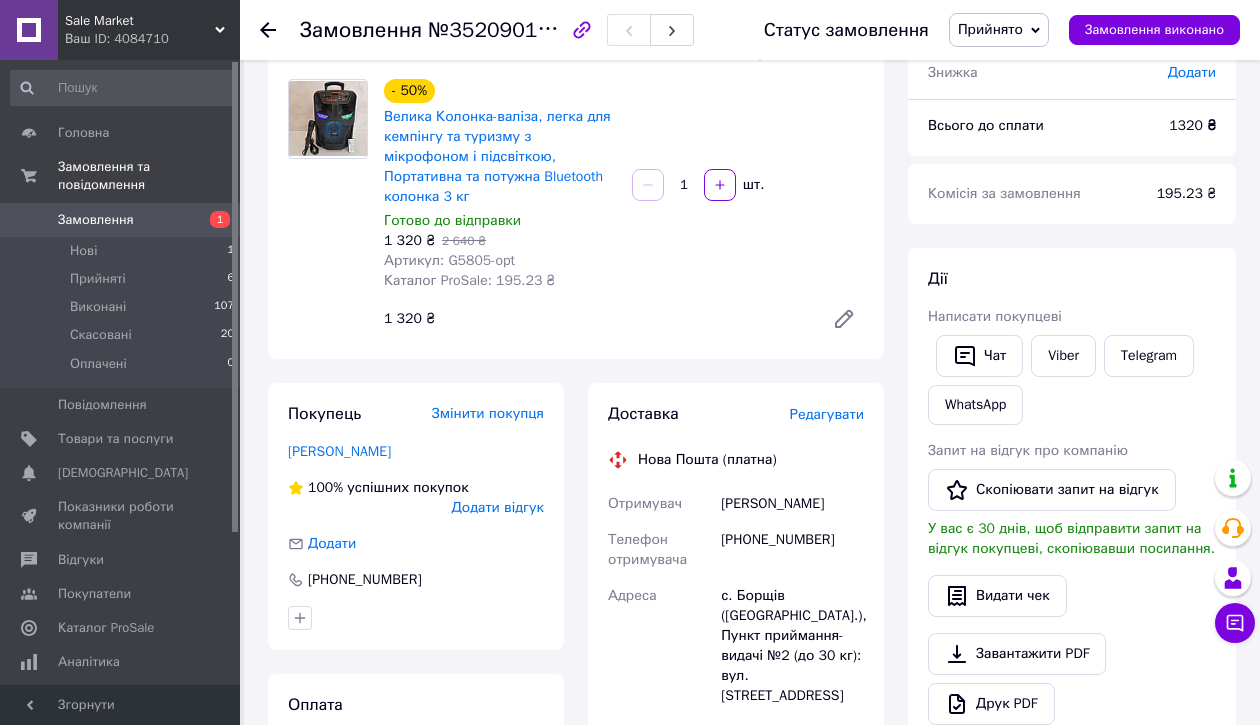 click on "[PHONE_NUMBER]" at bounding box center (792, 550) 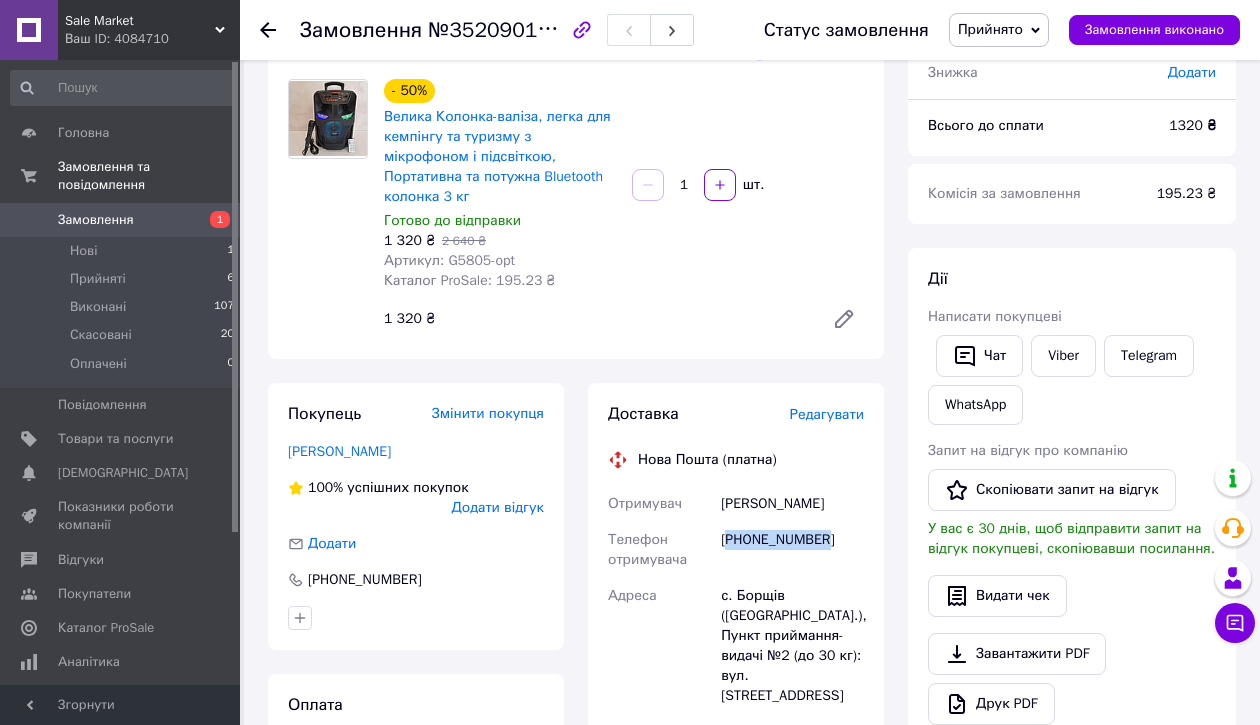 click on "[PHONE_NUMBER]" at bounding box center (792, 550) 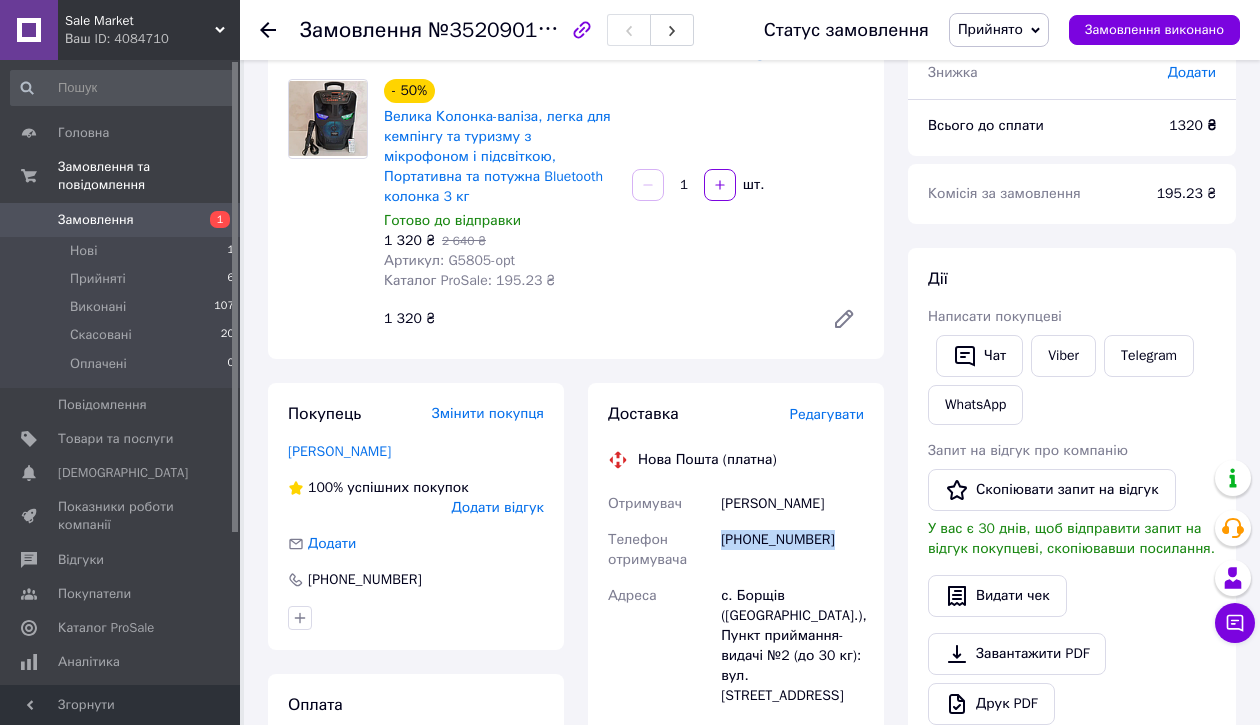 click on "[PHONE_NUMBER]" at bounding box center (792, 550) 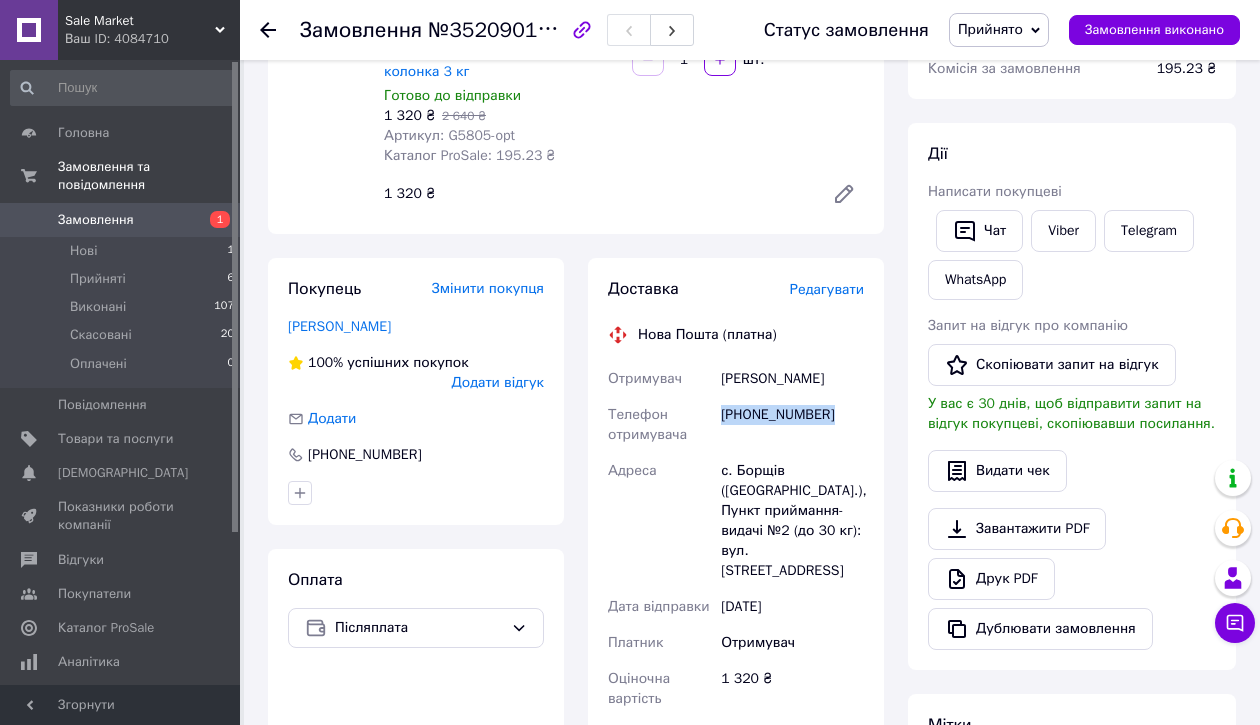 scroll, scrollTop: 279, scrollLeft: 0, axis: vertical 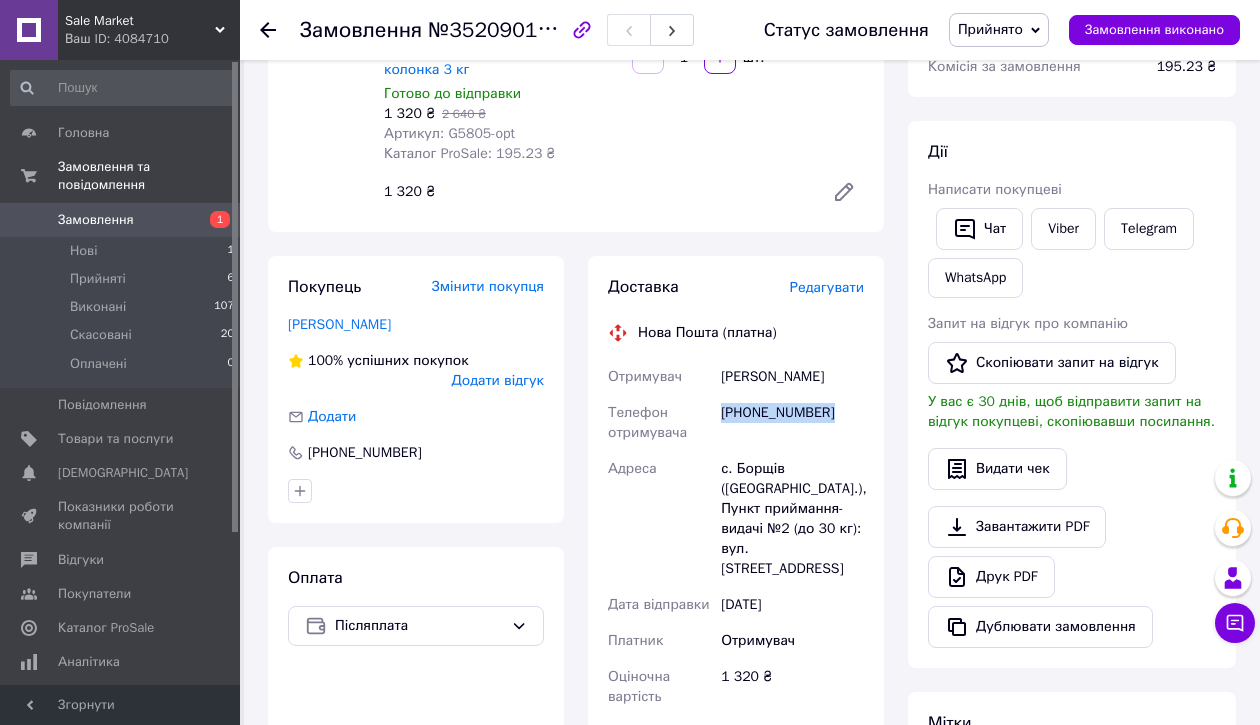 drag, startPoint x: 720, startPoint y: 467, endPoint x: 796, endPoint y: 562, distance: 121.65936 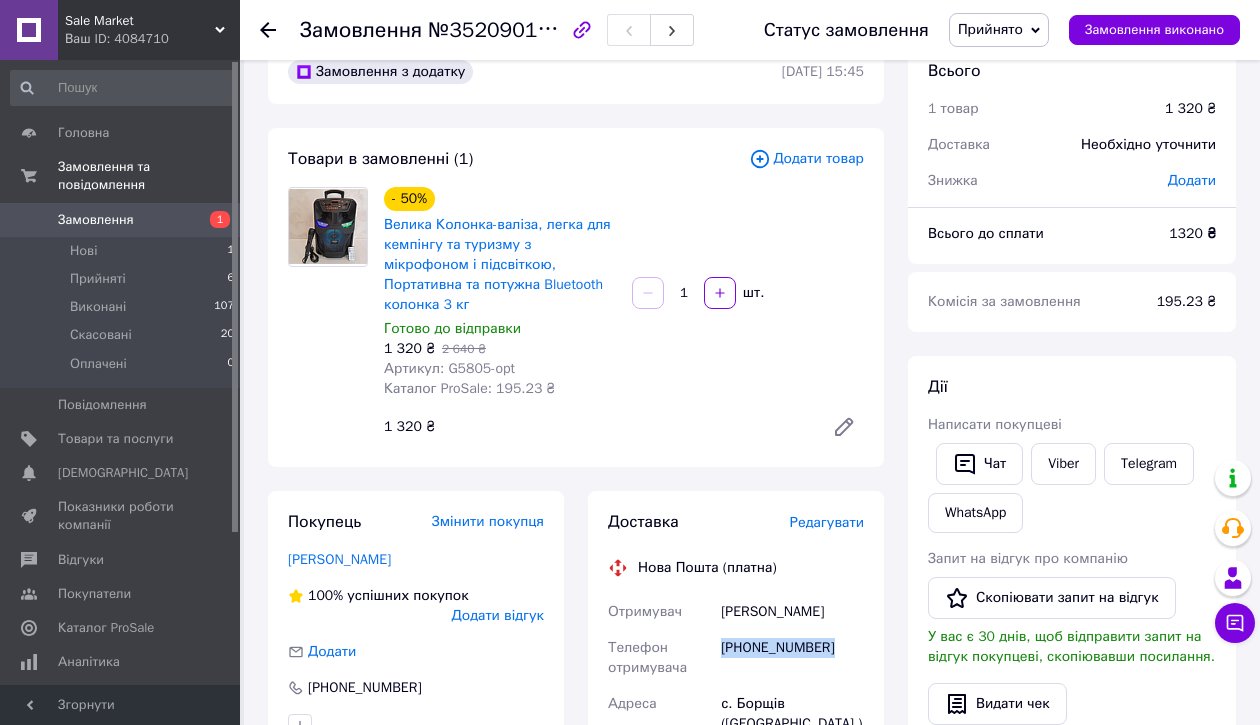 scroll, scrollTop: 45, scrollLeft: 0, axis: vertical 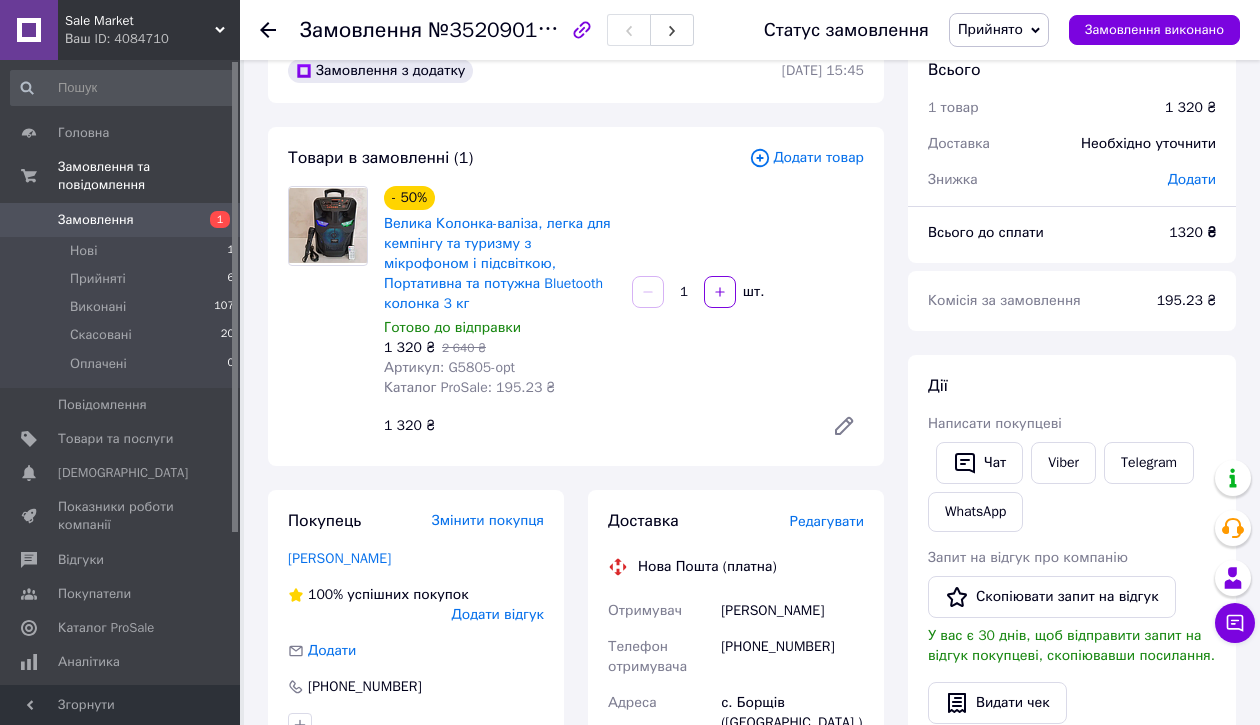 click on "Артикул: G5805-opt" at bounding box center [449, 367] 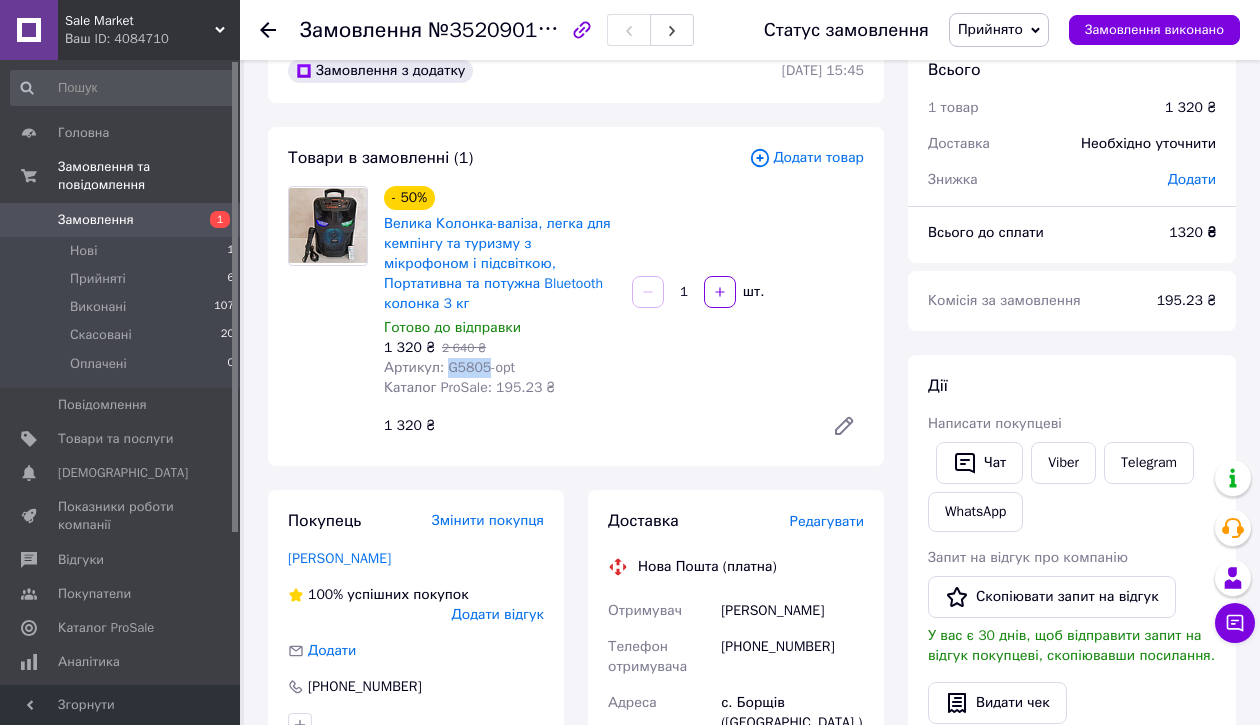 click on "Артикул: G5805-opt" at bounding box center (449, 367) 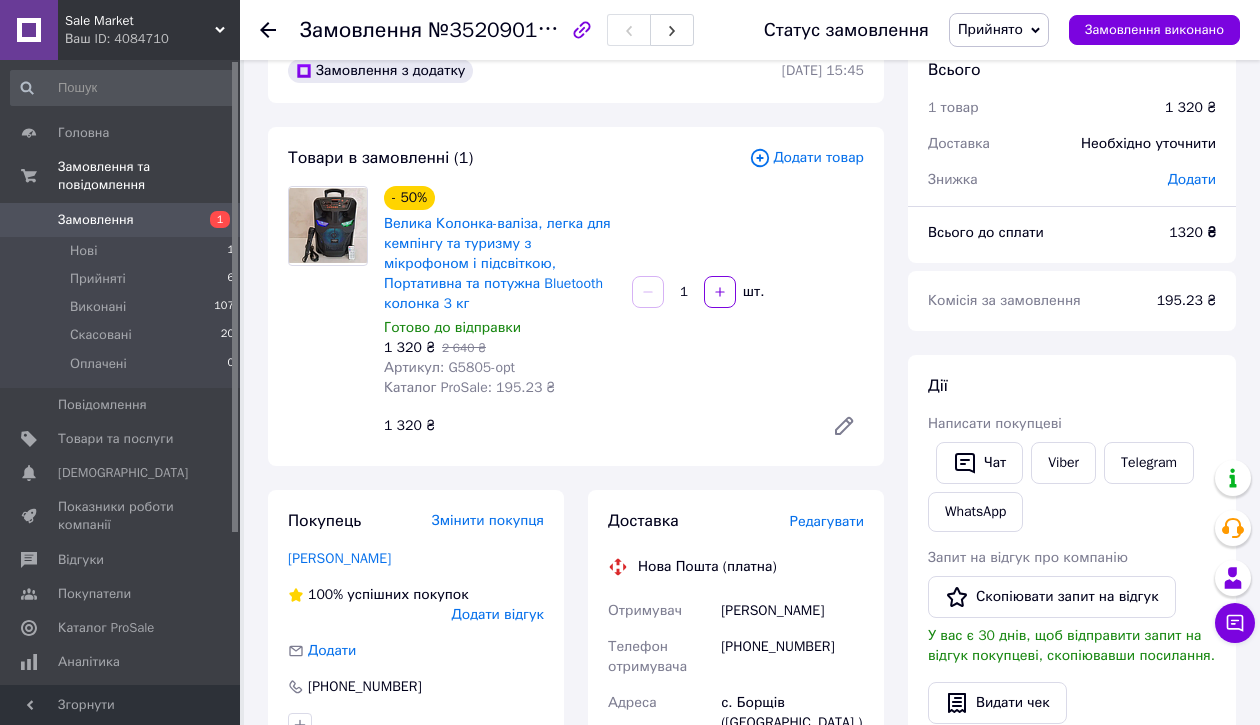 click on "[PERSON_NAME]" at bounding box center [792, 611] 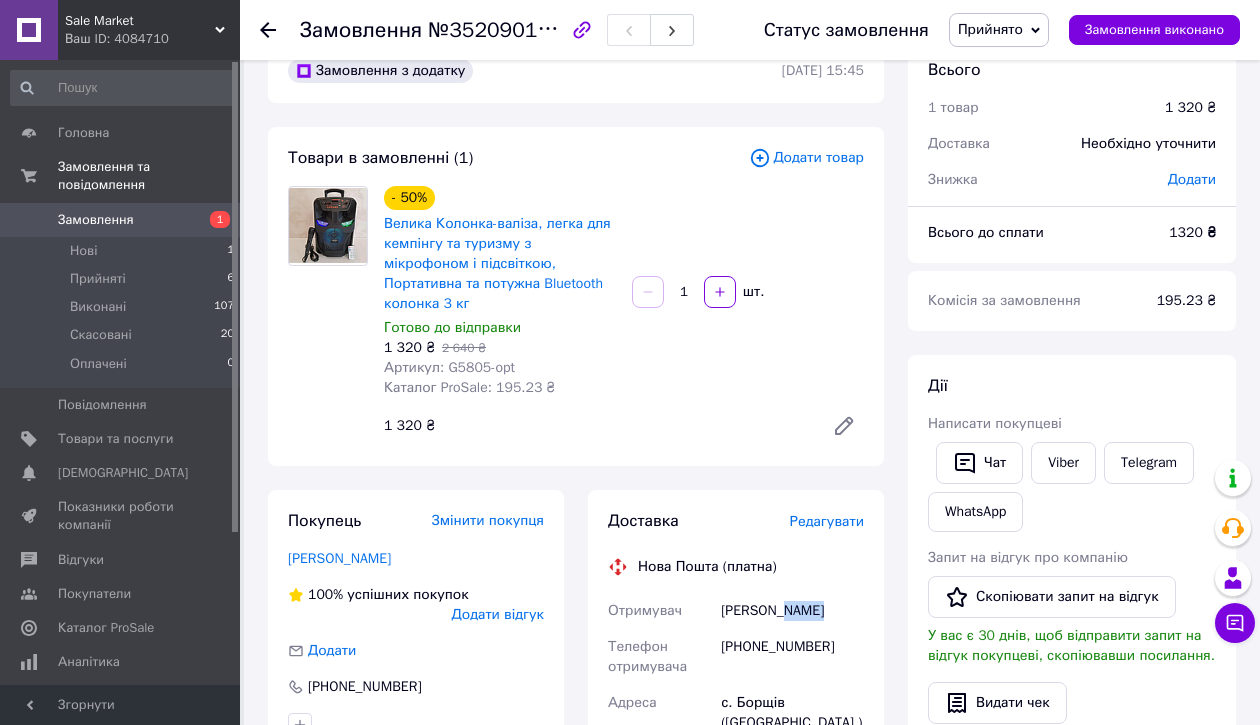 click on "[PERSON_NAME]" at bounding box center (792, 611) 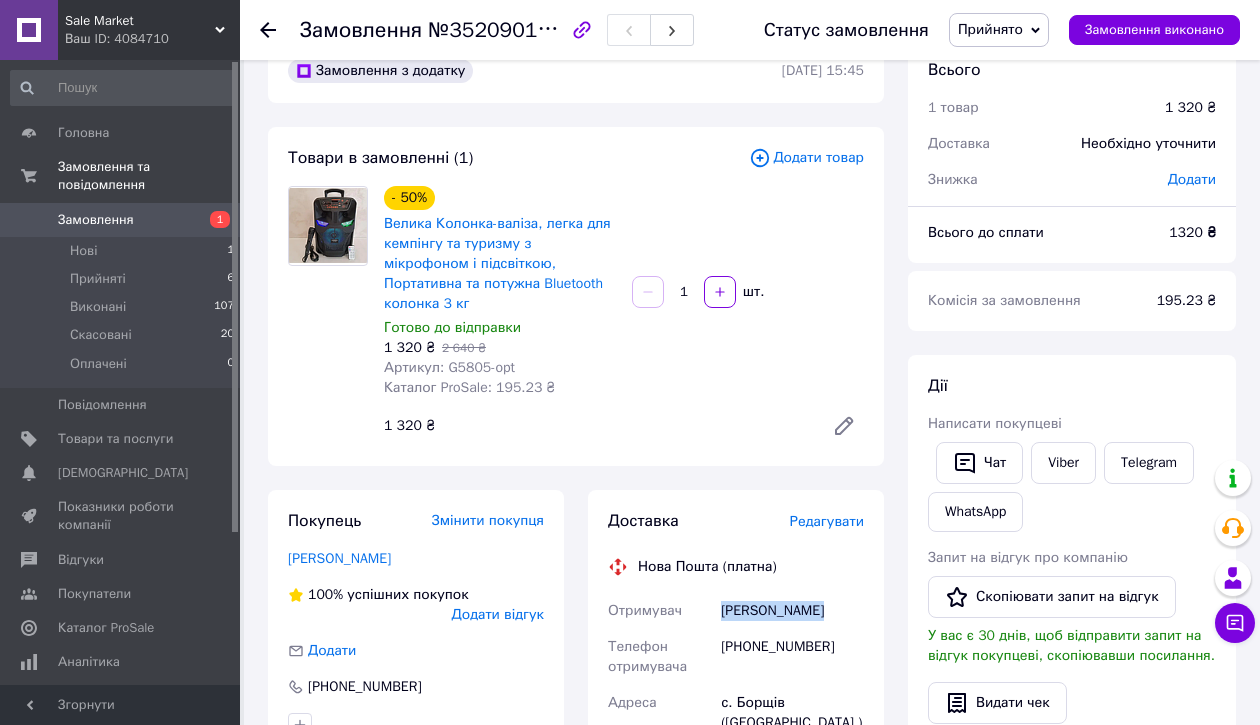 click on "[PERSON_NAME]" at bounding box center (792, 611) 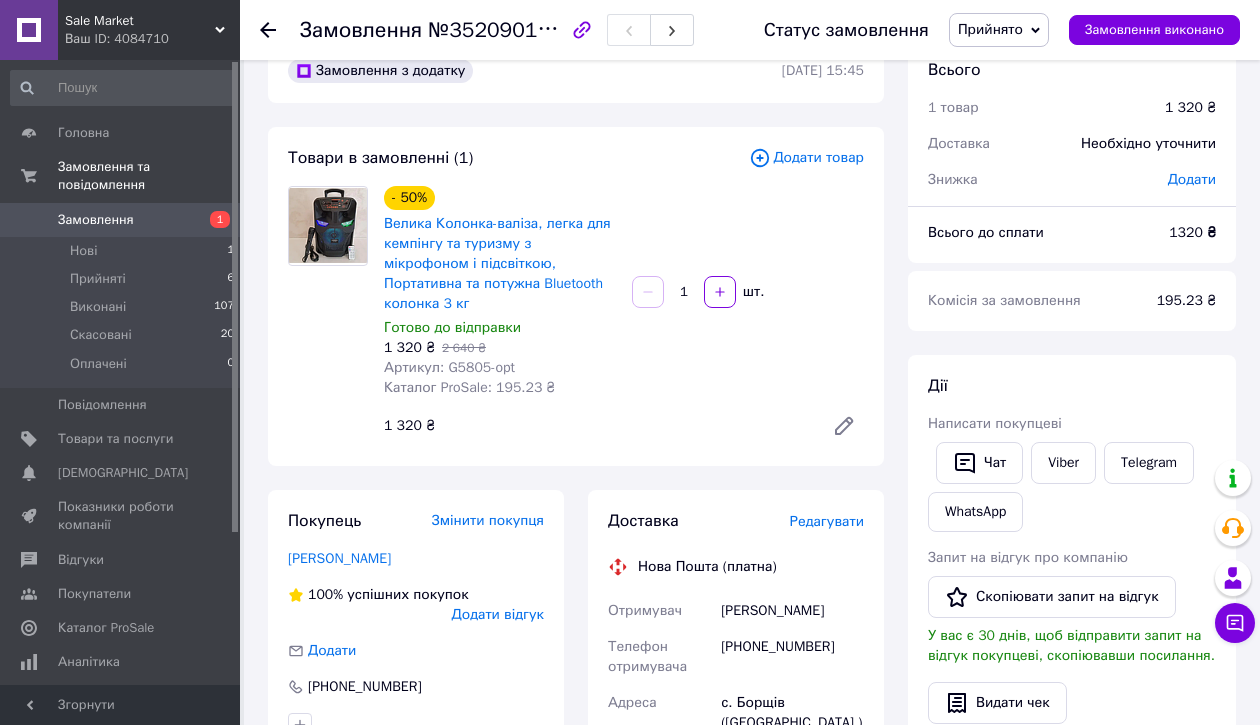 click on "[PHONE_NUMBER]" at bounding box center [792, 657] 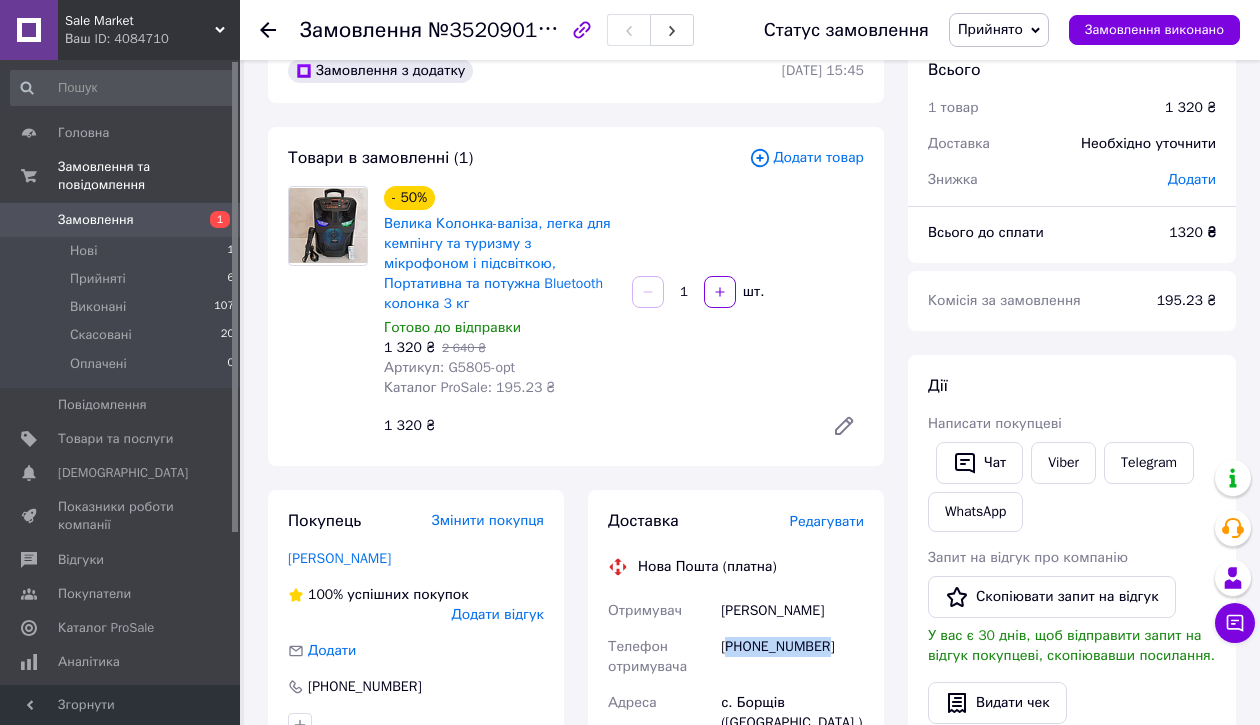 click on "[PHONE_NUMBER]" at bounding box center (792, 657) 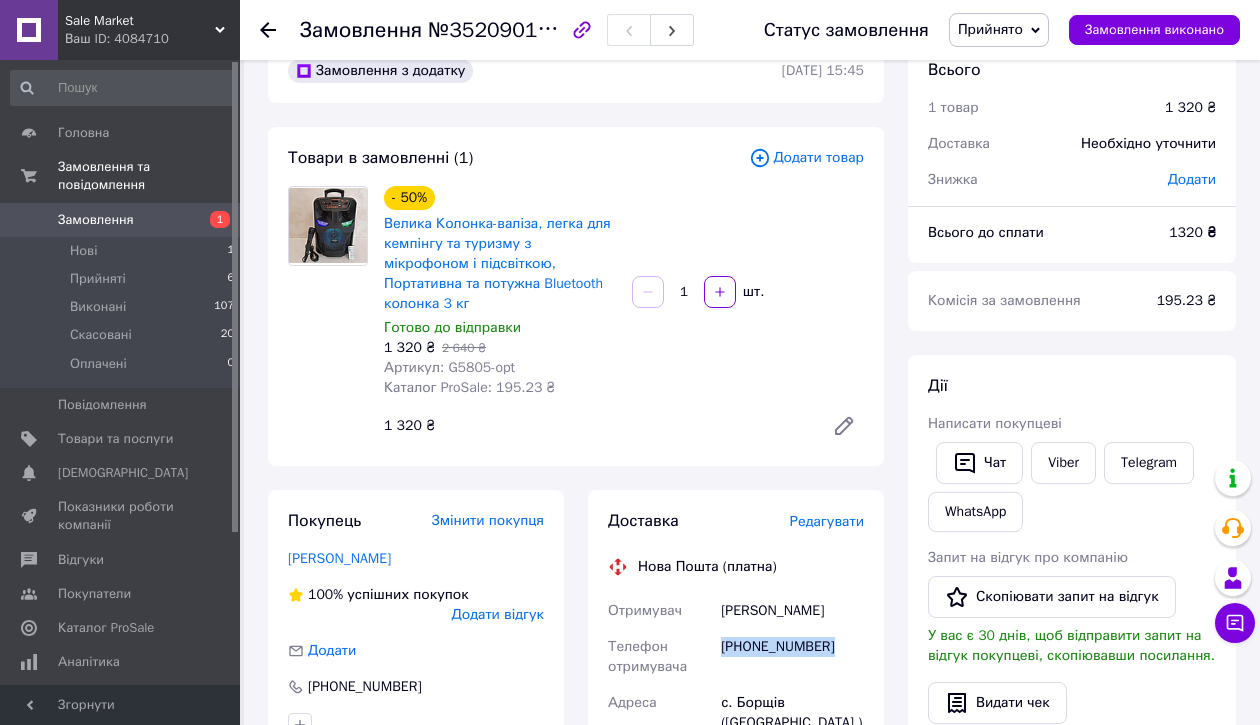 click on "[PHONE_NUMBER]" at bounding box center [792, 657] 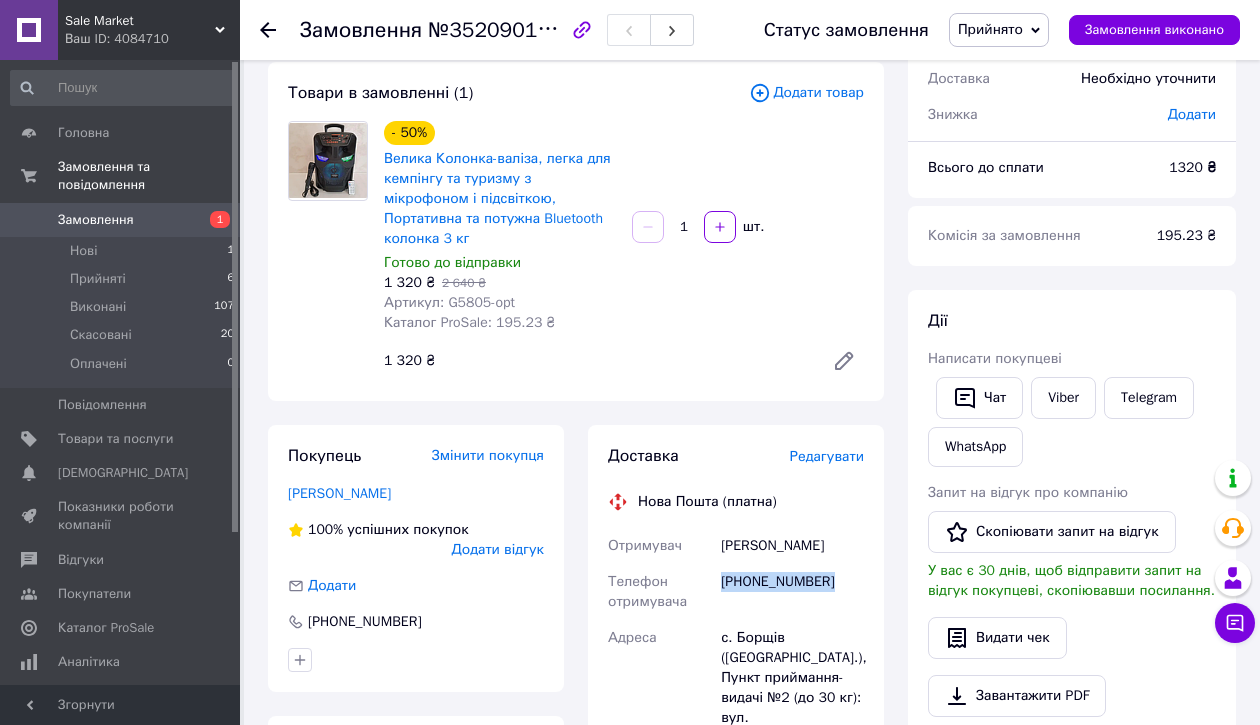 scroll, scrollTop: 115, scrollLeft: 0, axis: vertical 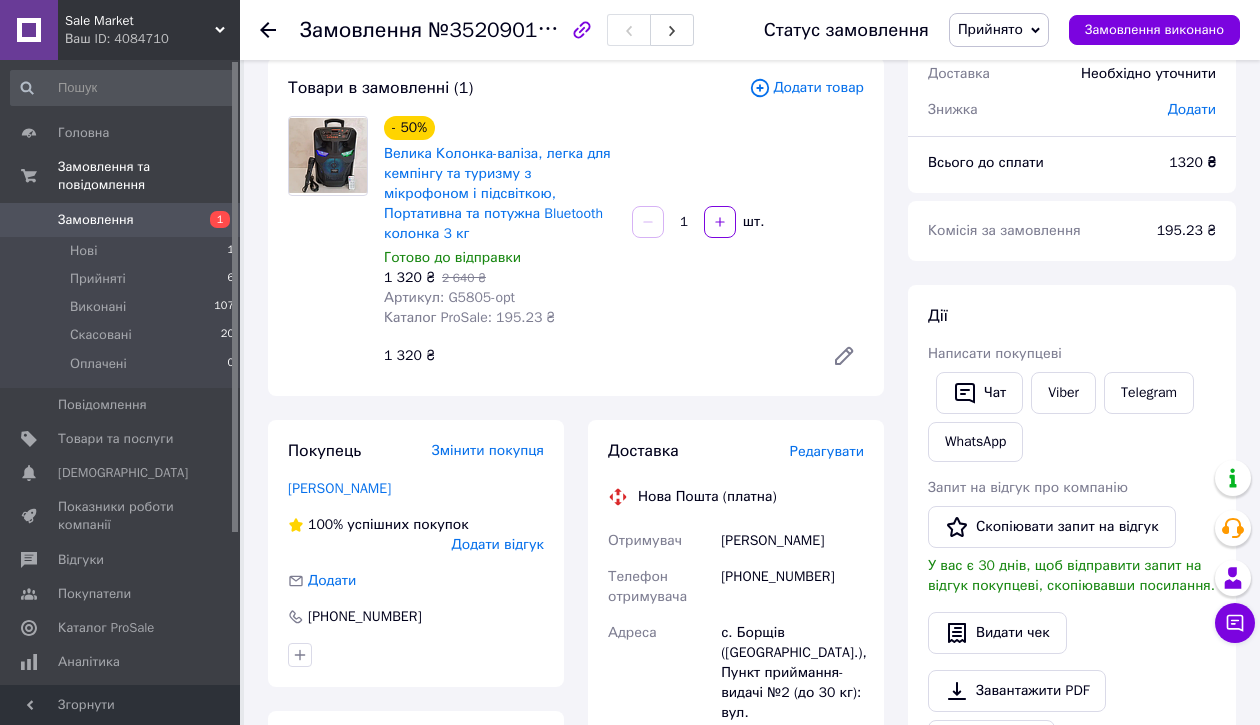click on "[PHONE_NUMBER]" at bounding box center [792, 587] 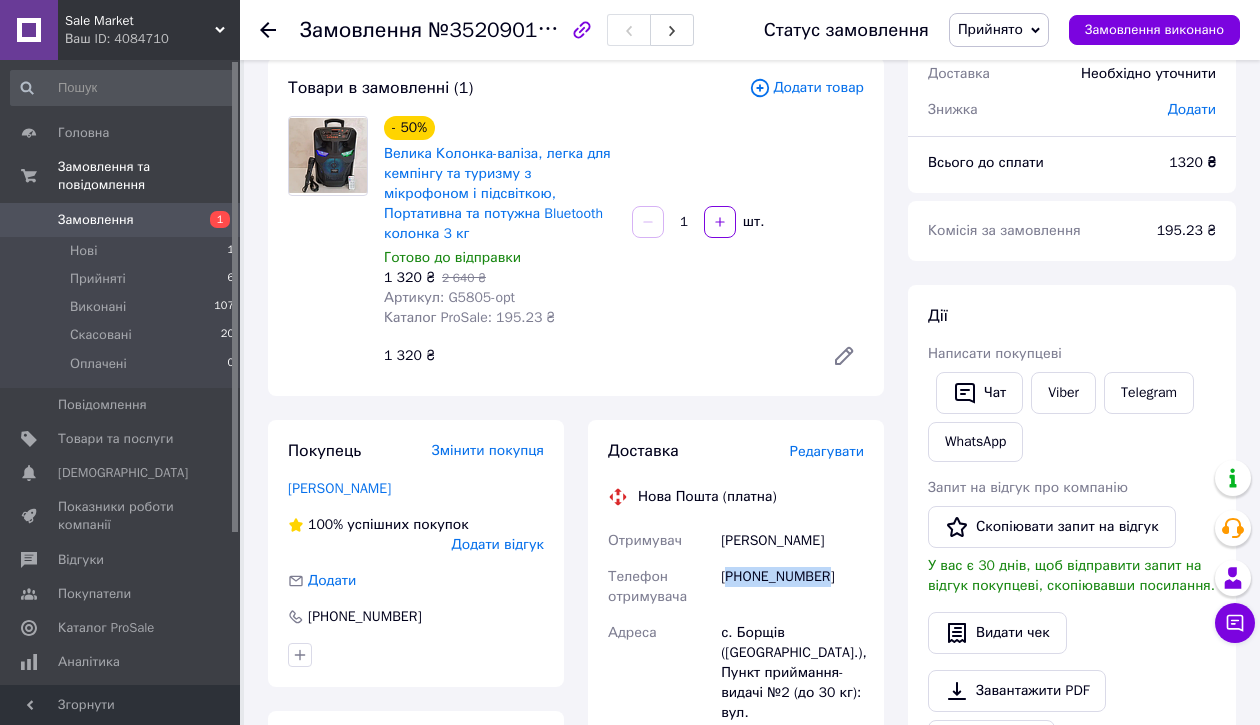 click on "[PHONE_NUMBER]" at bounding box center (792, 587) 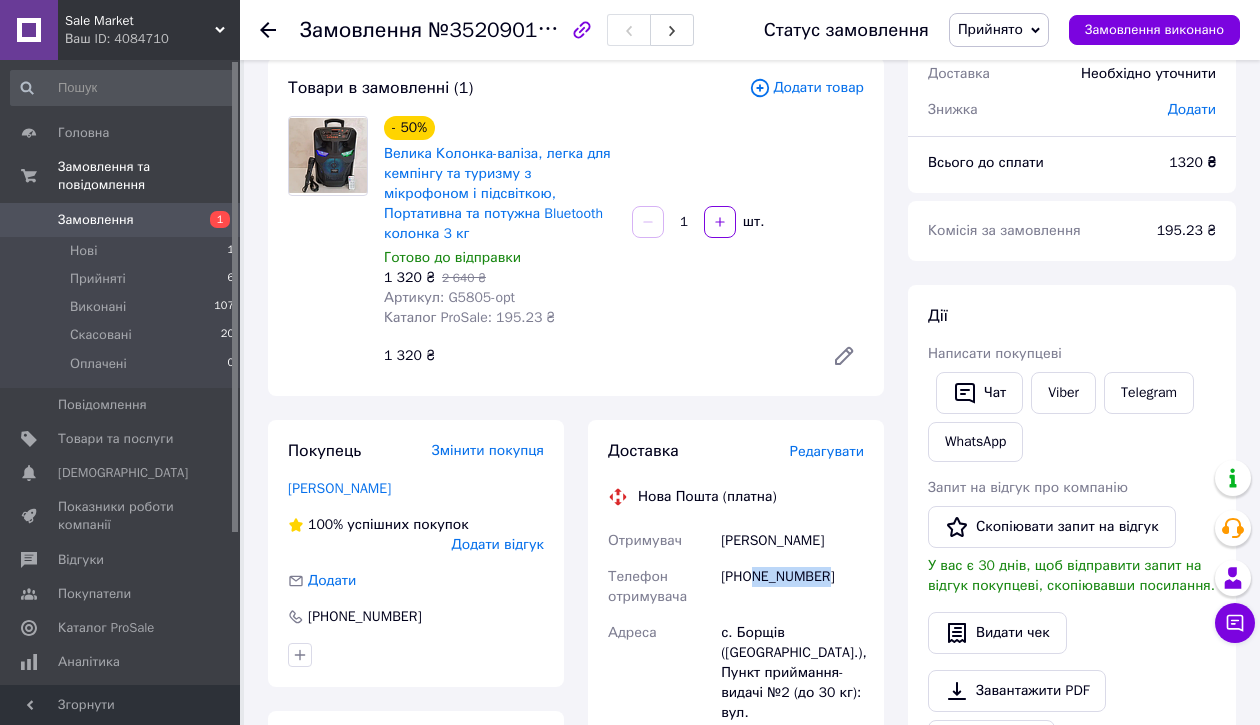 drag, startPoint x: 755, startPoint y: 576, endPoint x: 853, endPoint y: 576, distance: 98 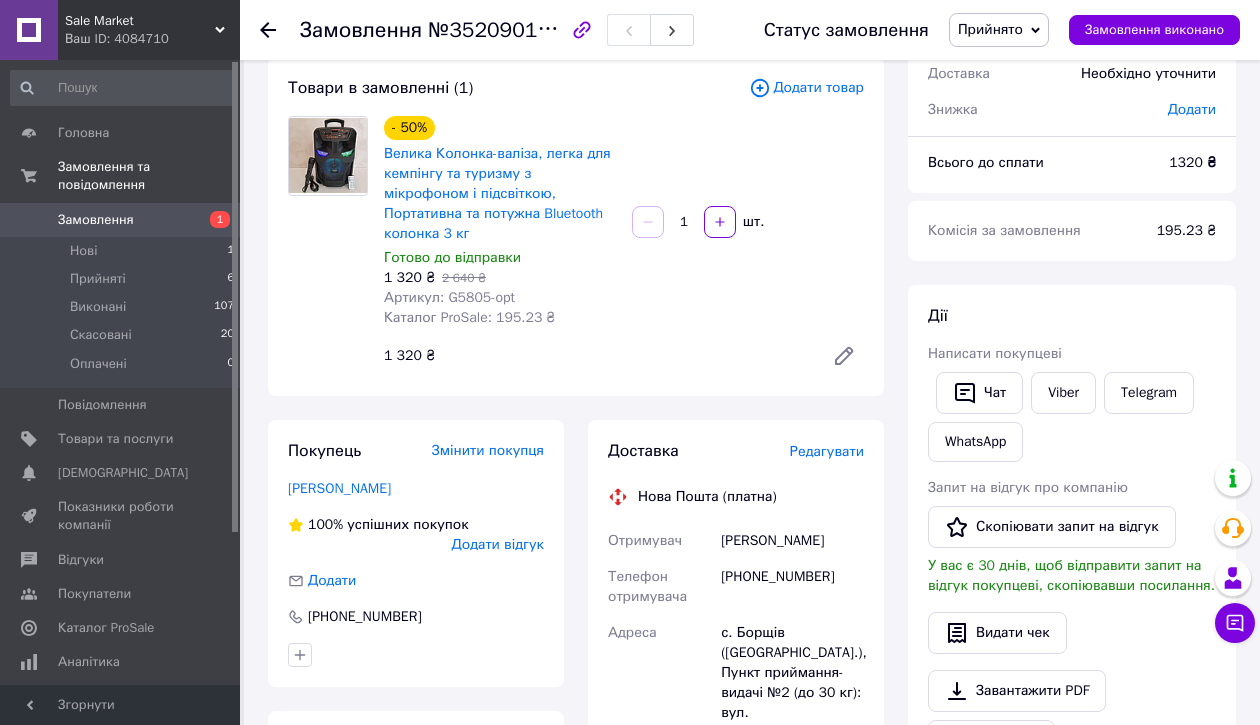 click on "[PERSON_NAME]" at bounding box center (792, 541) 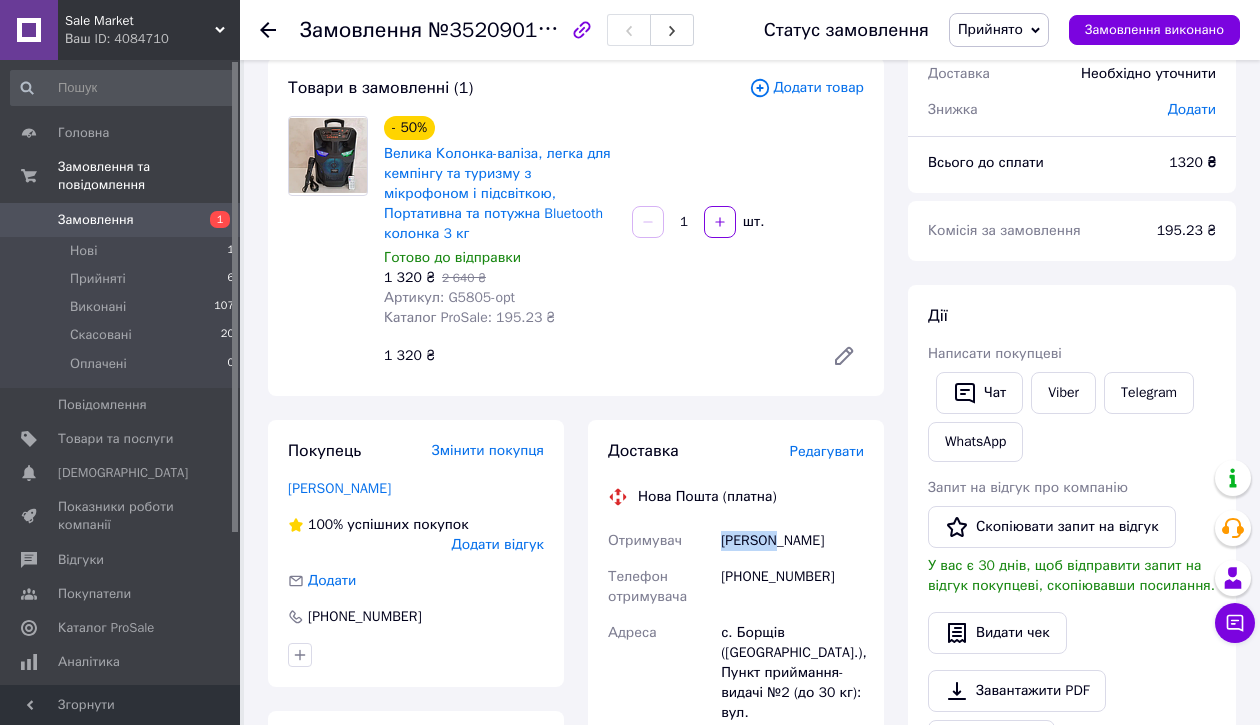 click on "[PERSON_NAME]" at bounding box center [792, 541] 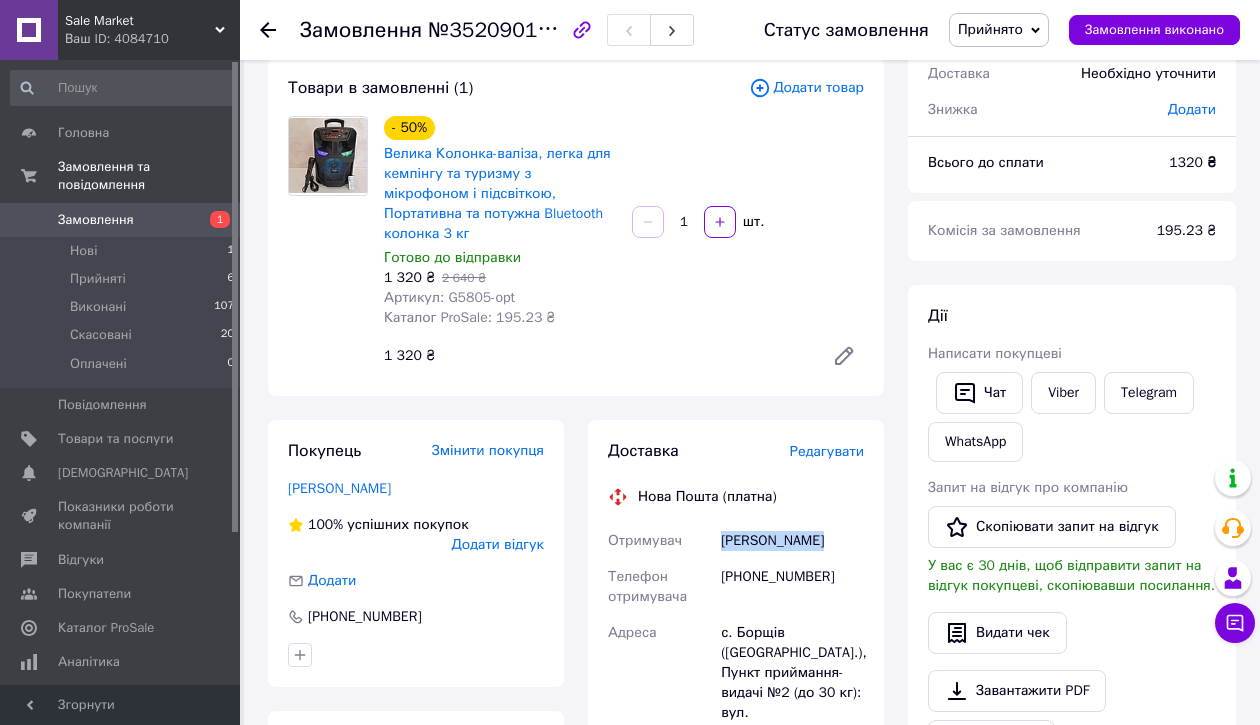 click on "[PERSON_NAME]" at bounding box center (792, 541) 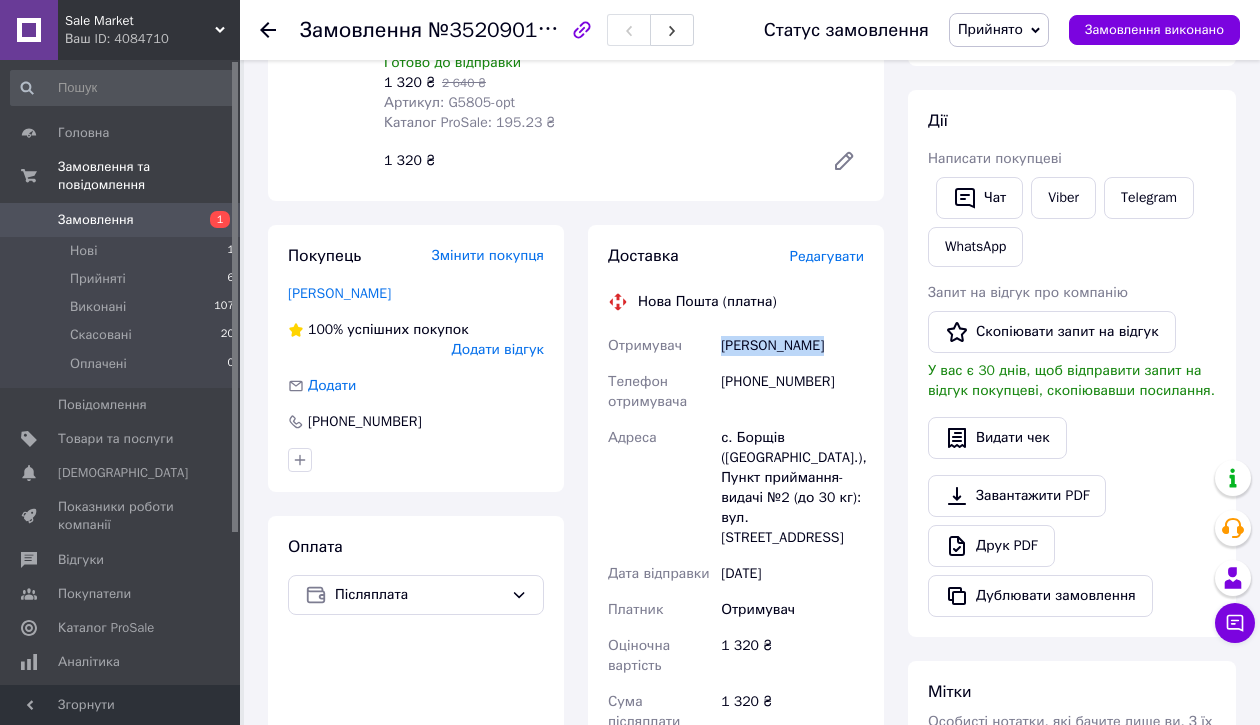 scroll, scrollTop: 311, scrollLeft: 0, axis: vertical 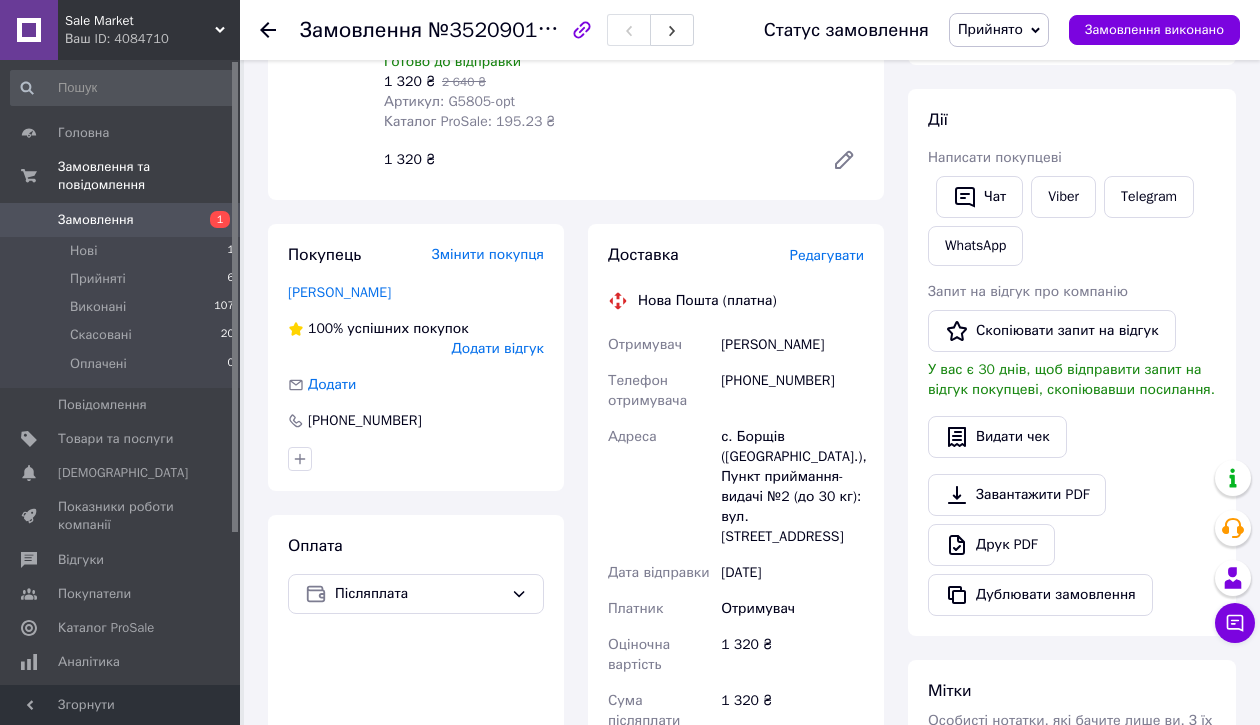 click on "с. Борщів ([GEOGRAPHIC_DATA].), Пункт приймання-видачі №2 (до 30 кг): вул. [STREET_ADDRESS]" at bounding box center (792, 487) 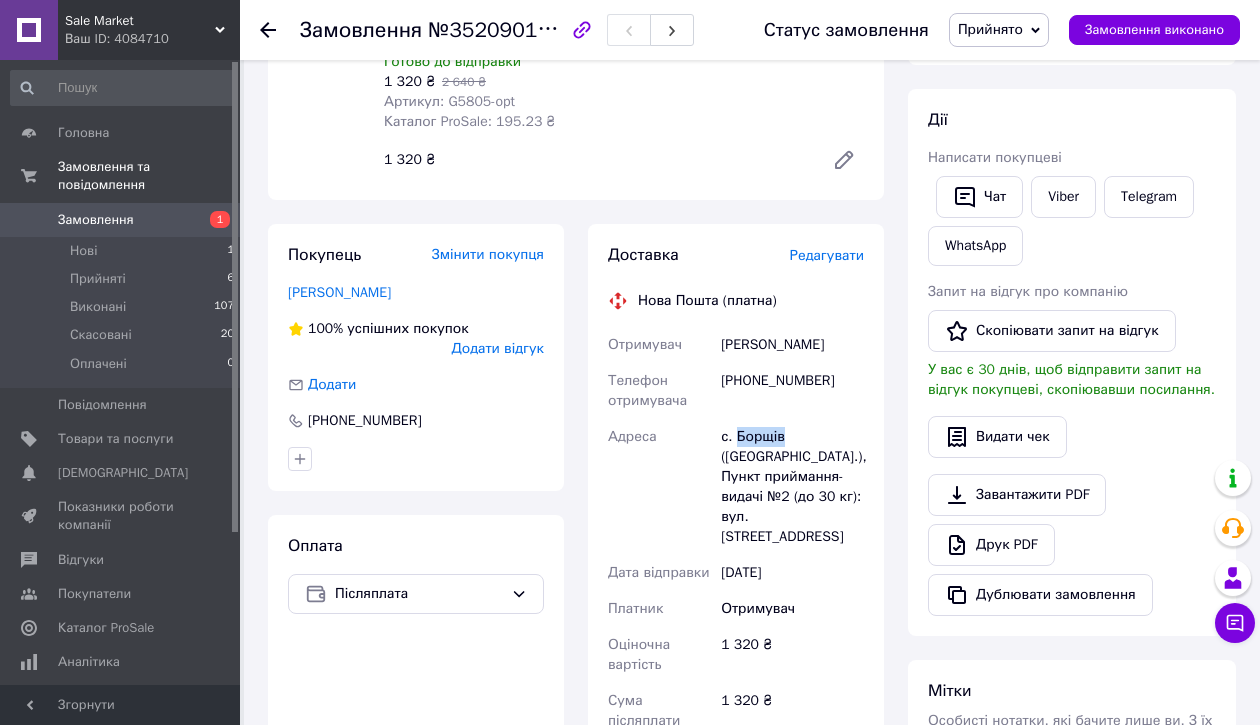 click on "с. Борщів ([GEOGRAPHIC_DATA].), Пункт приймання-видачі №2 (до 30 кг): вул. [STREET_ADDRESS]" at bounding box center [792, 487] 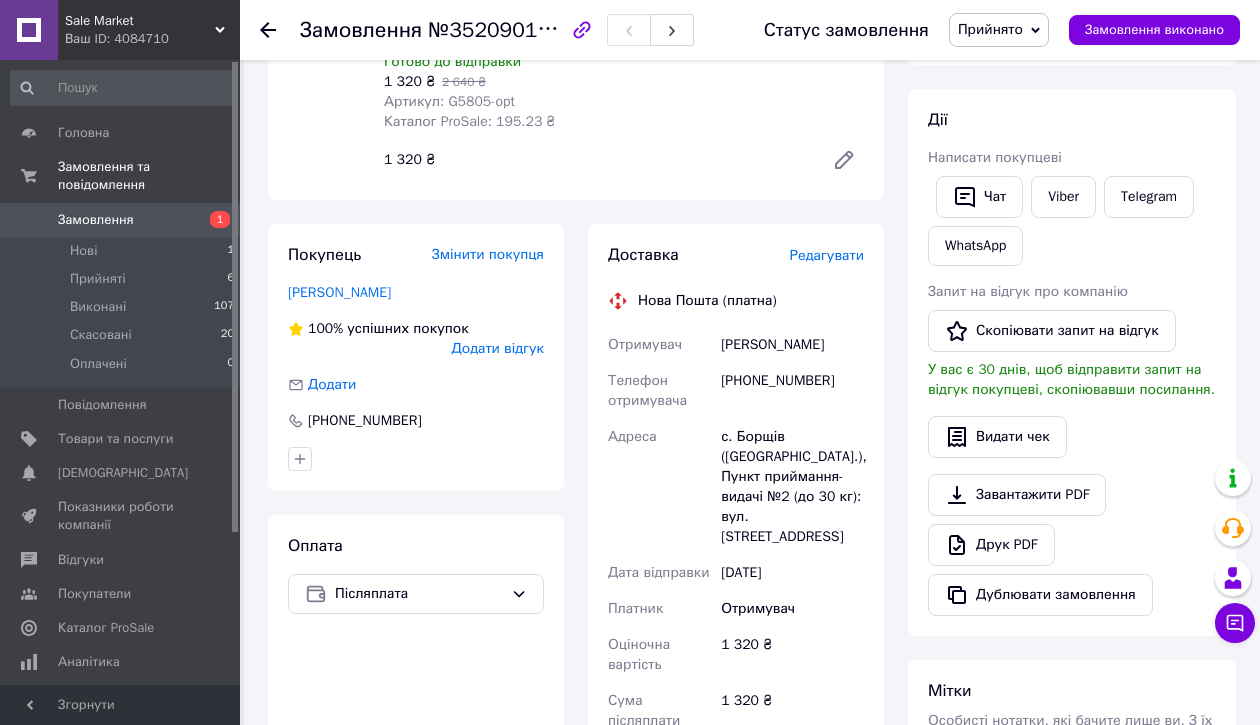 click on "[PHONE_NUMBER]" at bounding box center (792, 391) 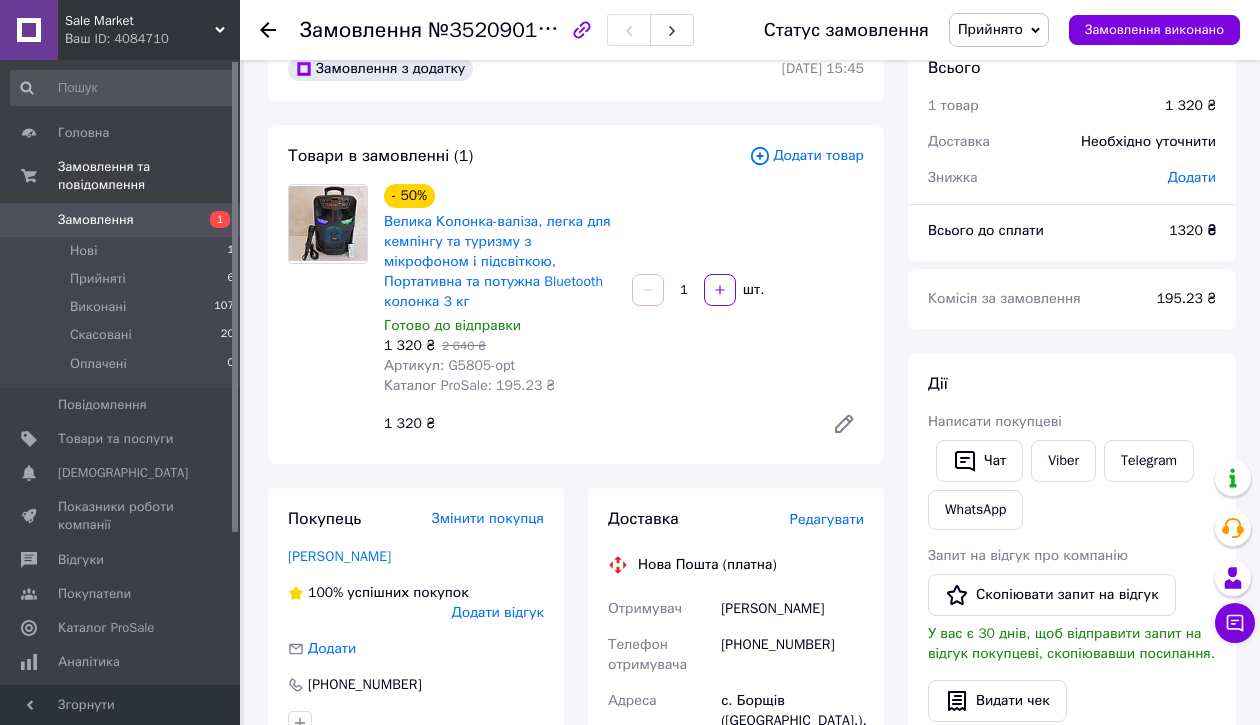 scroll, scrollTop: 54, scrollLeft: 0, axis: vertical 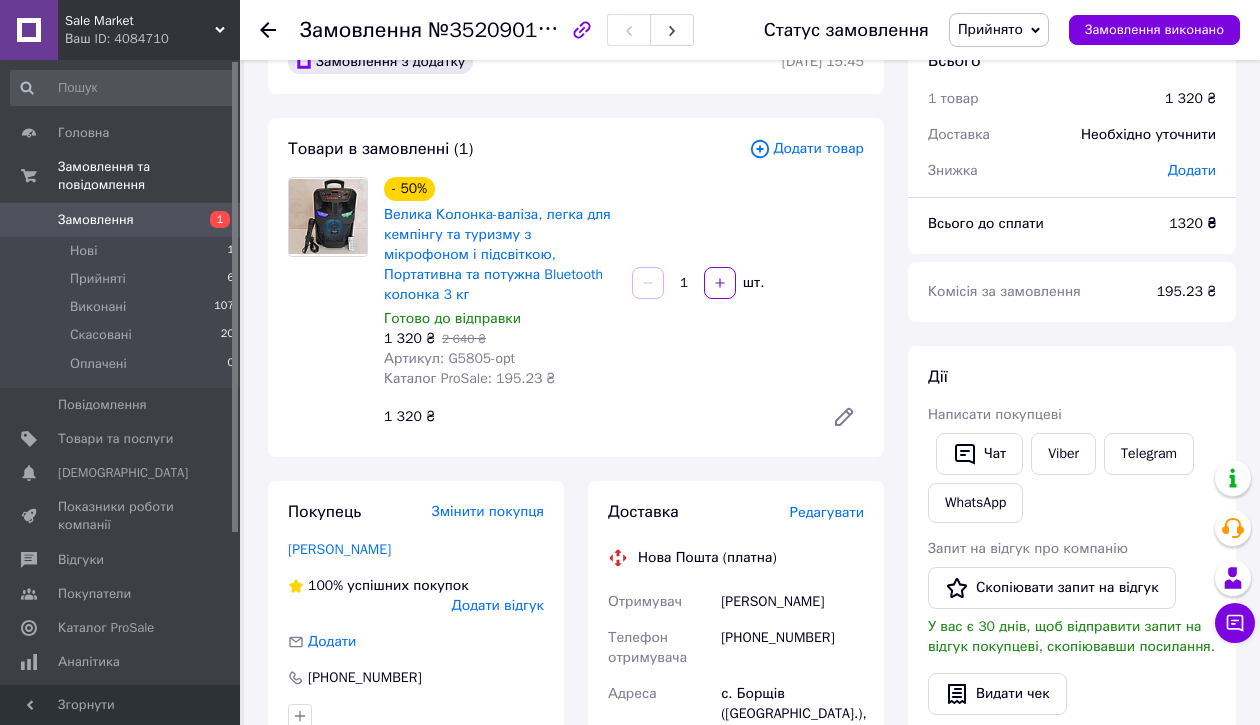 click on "Замовлення" at bounding box center [96, 220] 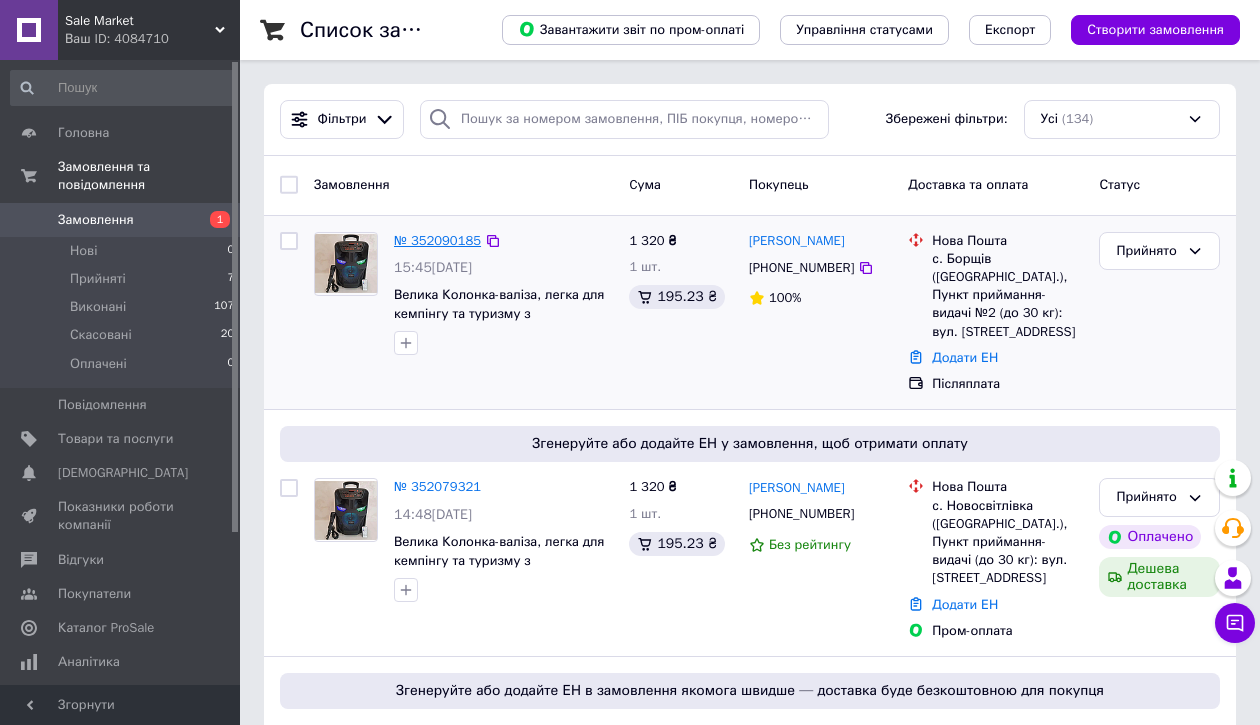 click on "№ 352090185" at bounding box center (437, 240) 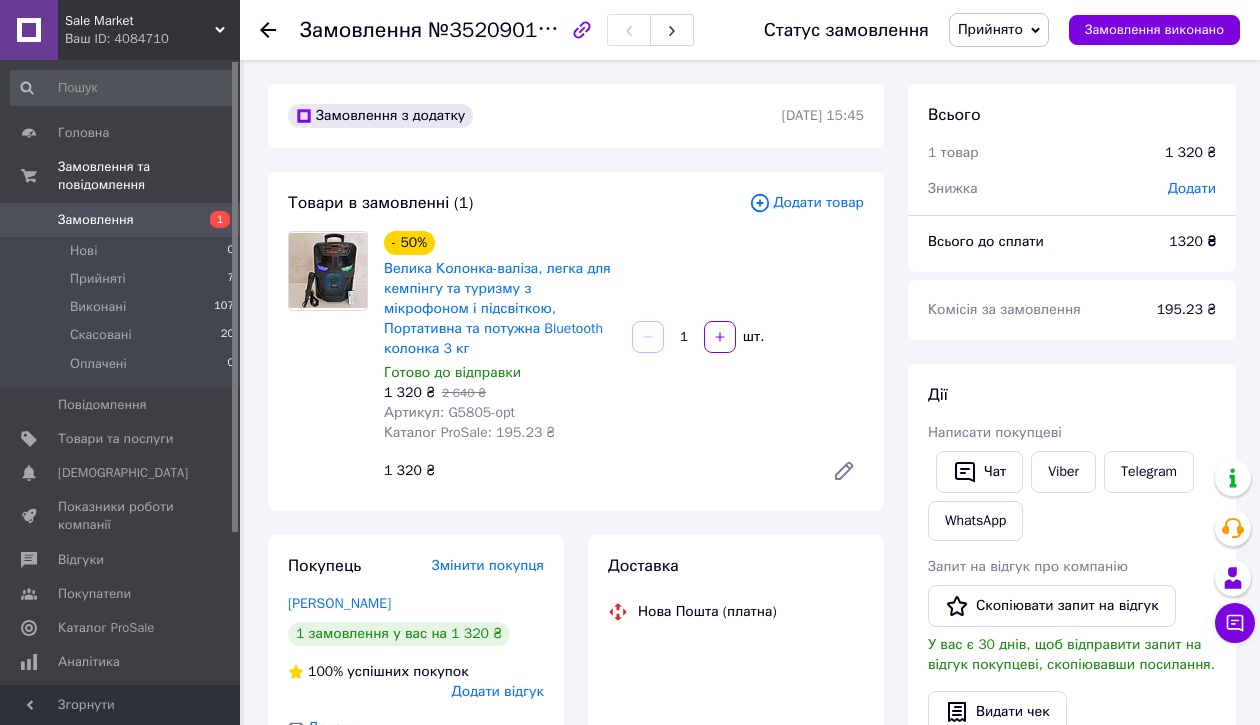 click on "Артикул: G5805-opt" at bounding box center [449, 412] 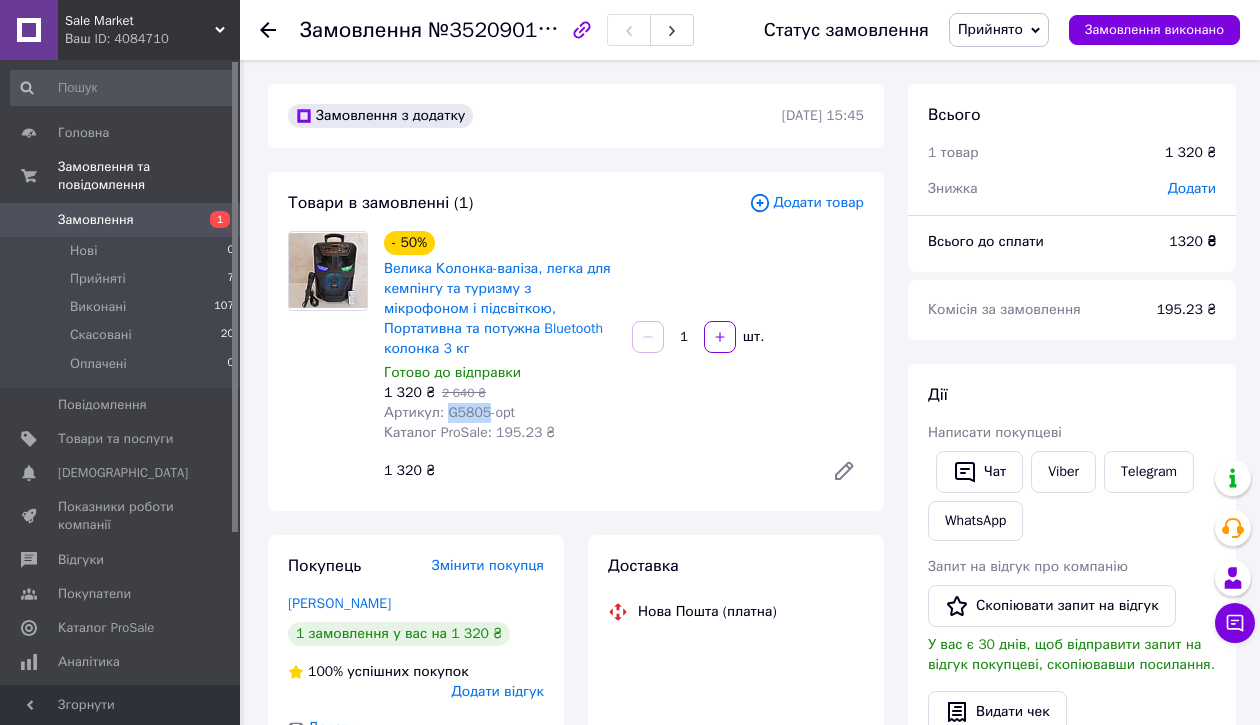 click on "Артикул: G5805-opt" at bounding box center [449, 412] 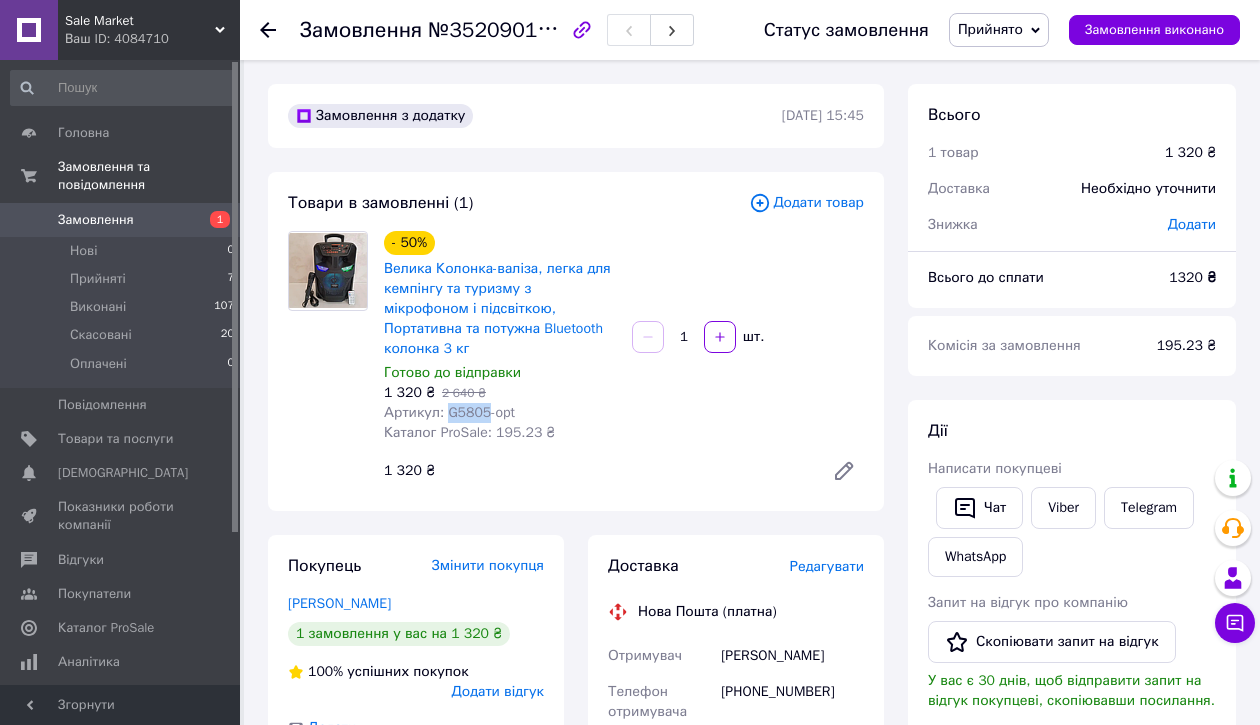 copy on "G5805" 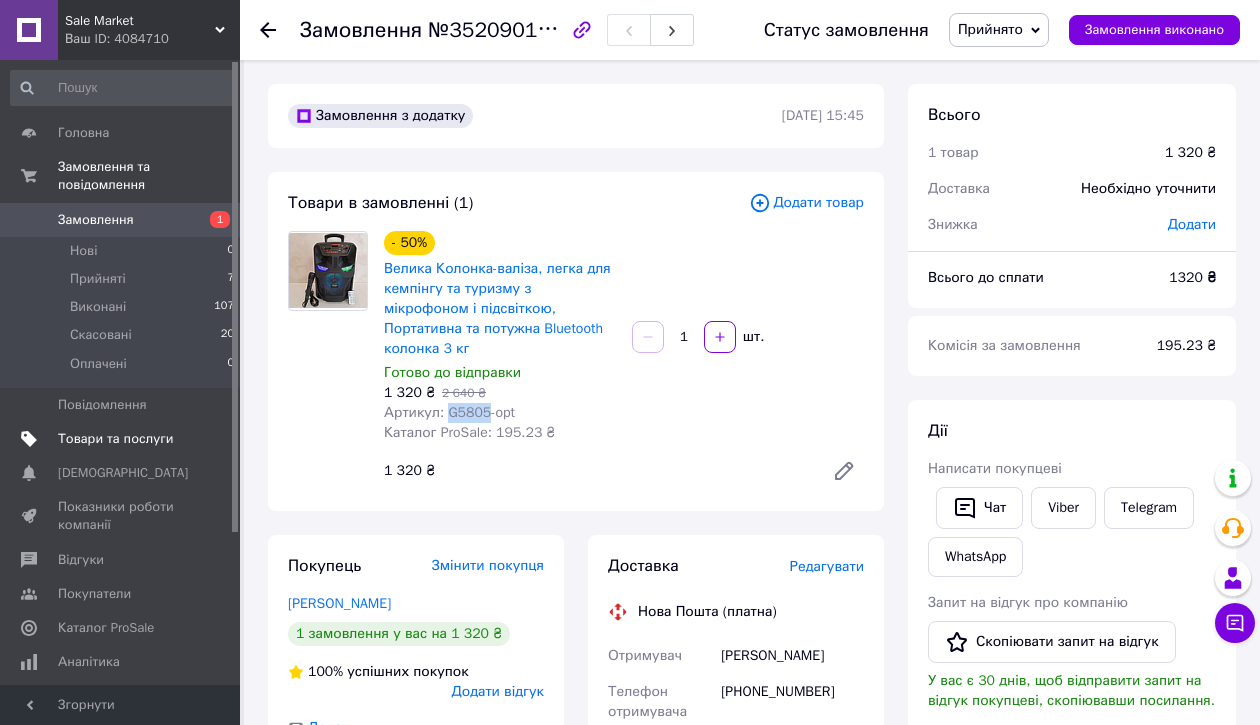 click on "Товари та послуги" at bounding box center (115, 439) 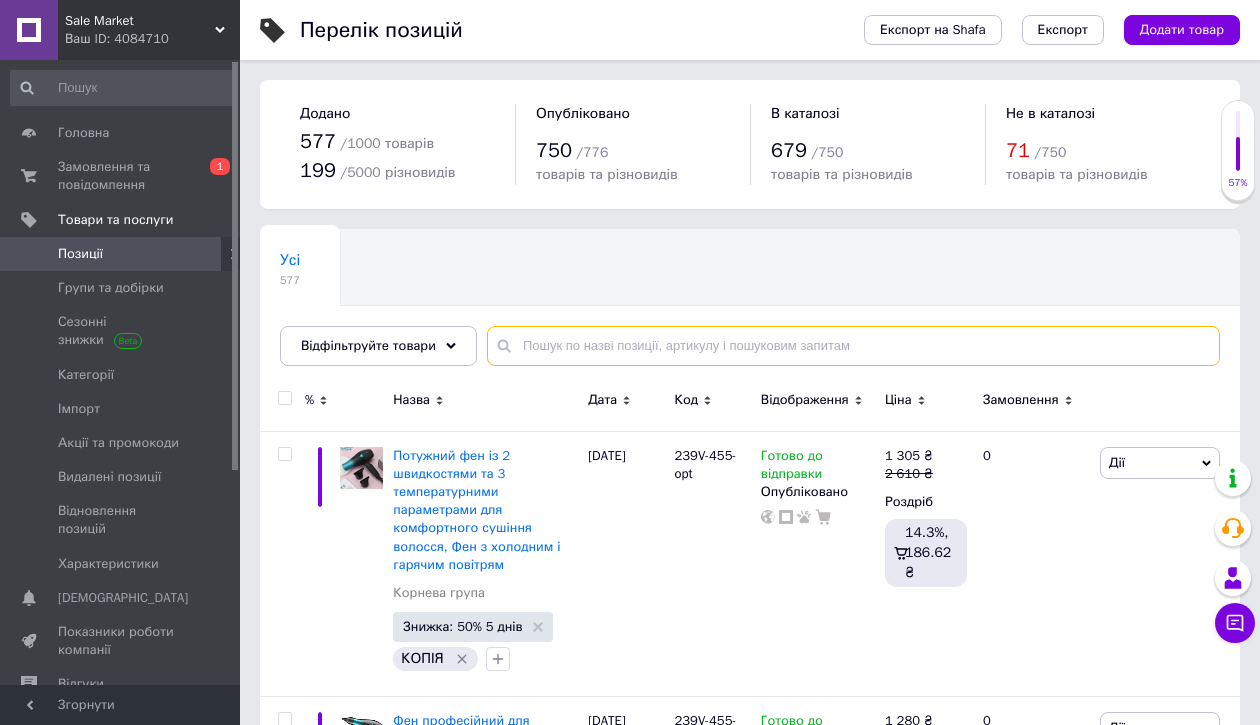 click at bounding box center [853, 346] 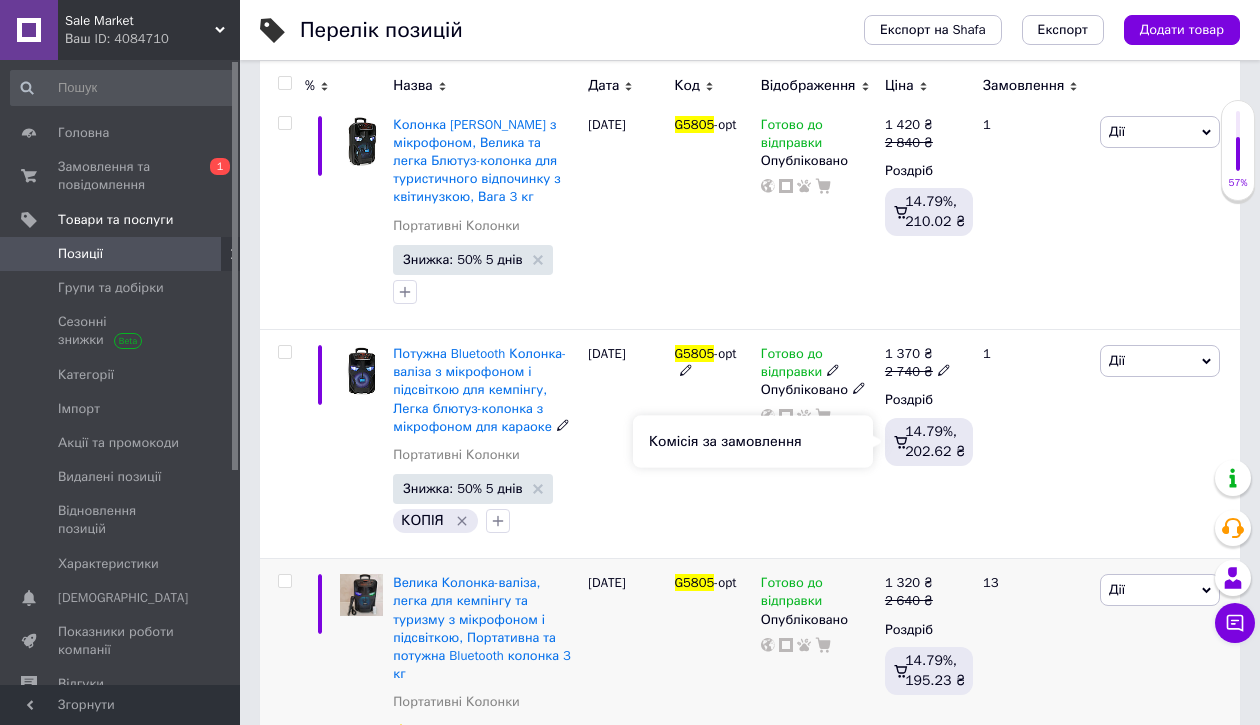 scroll, scrollTop: 458, scrollLeft: 0, axis: vertical 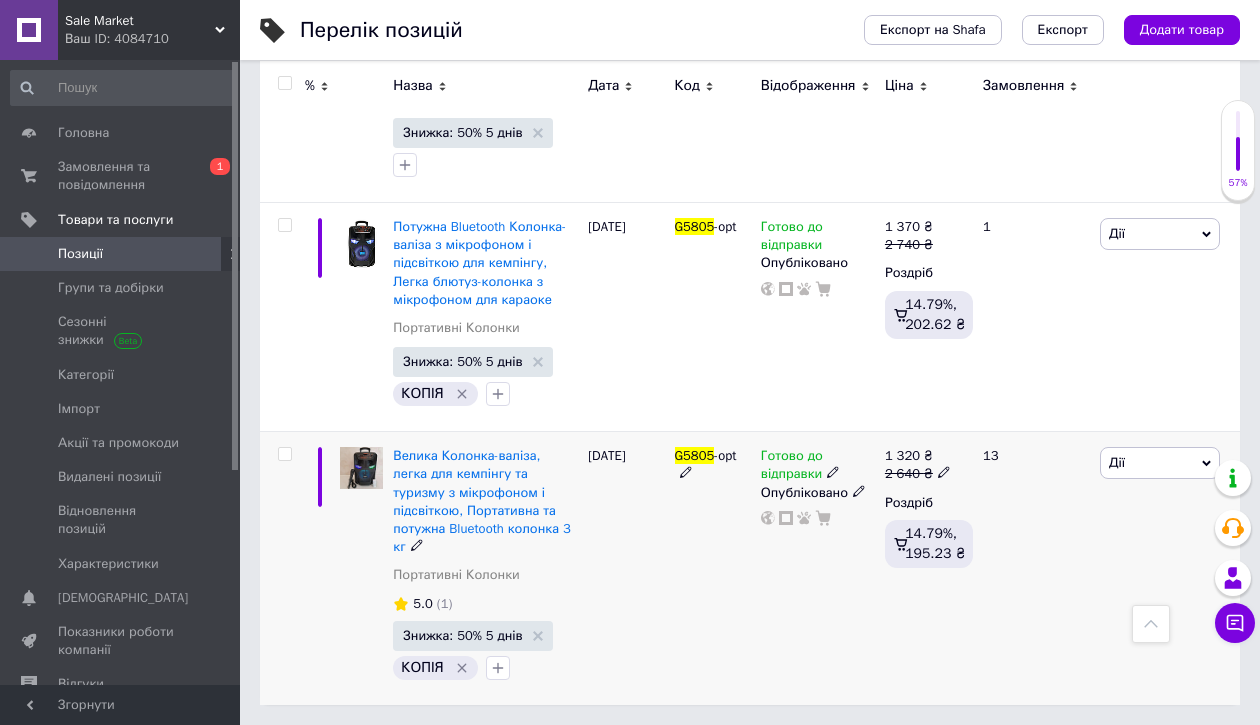 type on "G5805" 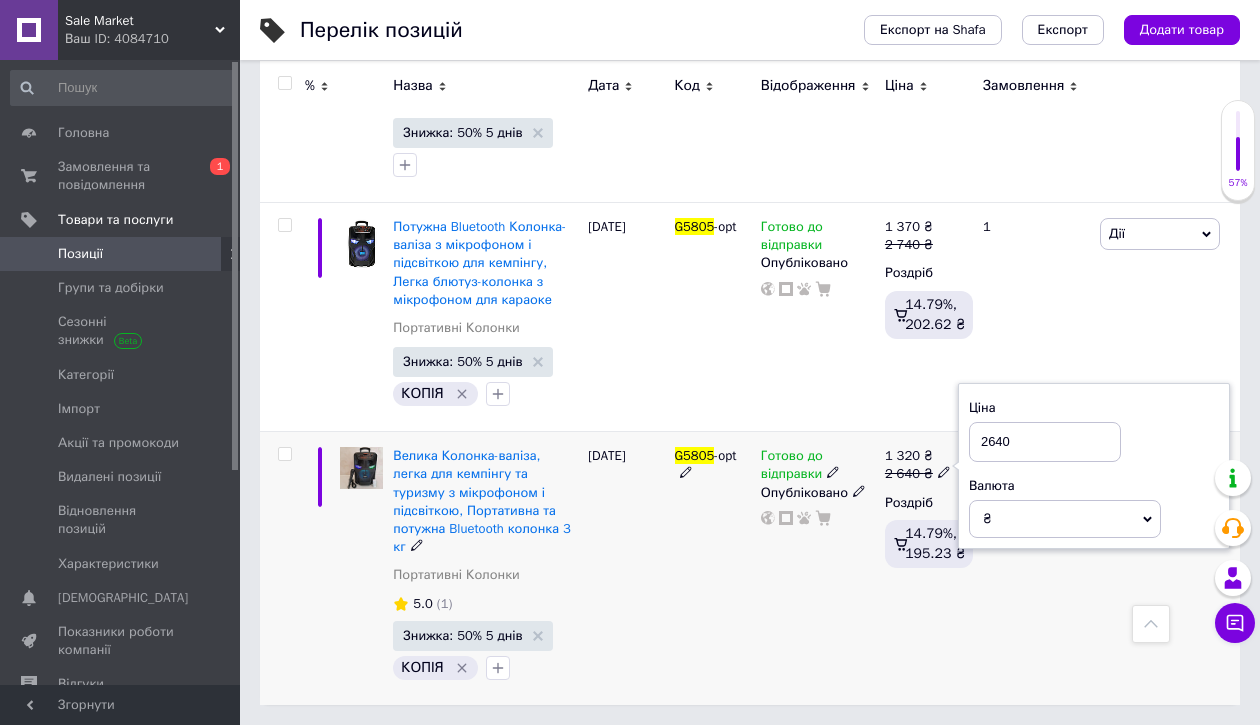 click on "2640" at bounding box center (1045, 442) 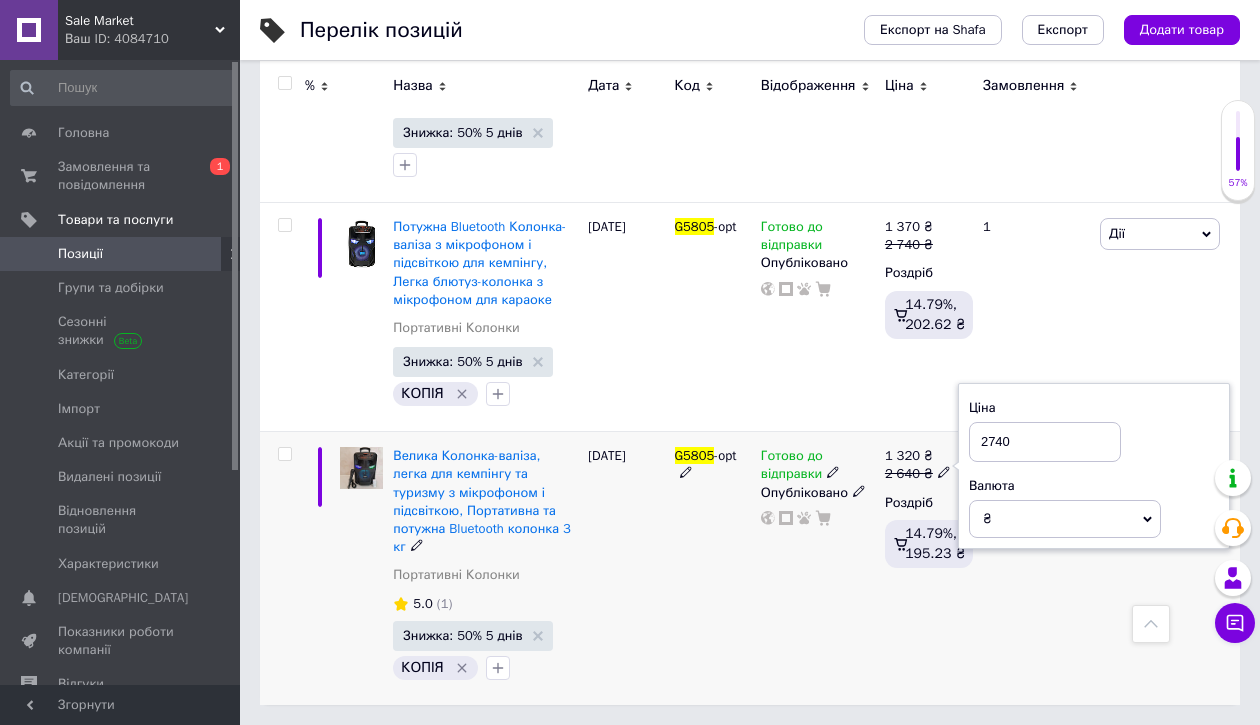 type on "2740" 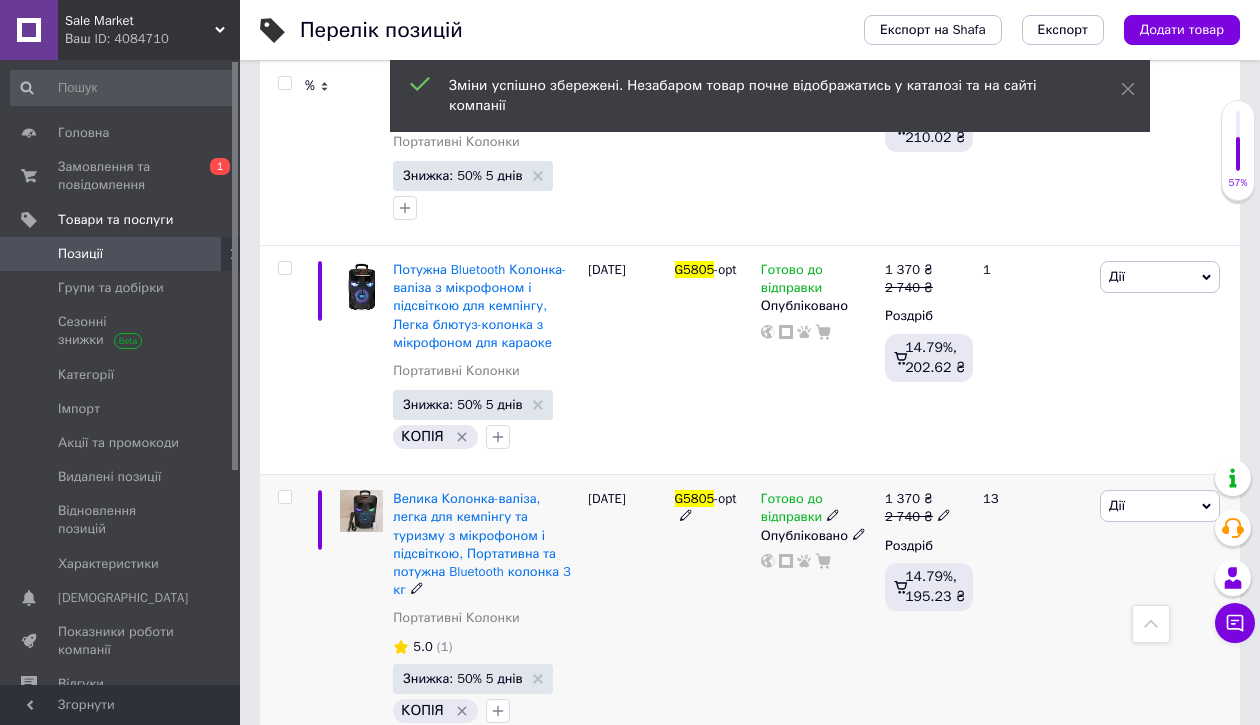 scroll, scrollTop: 408, scrollLeft: 0, axis: vertical 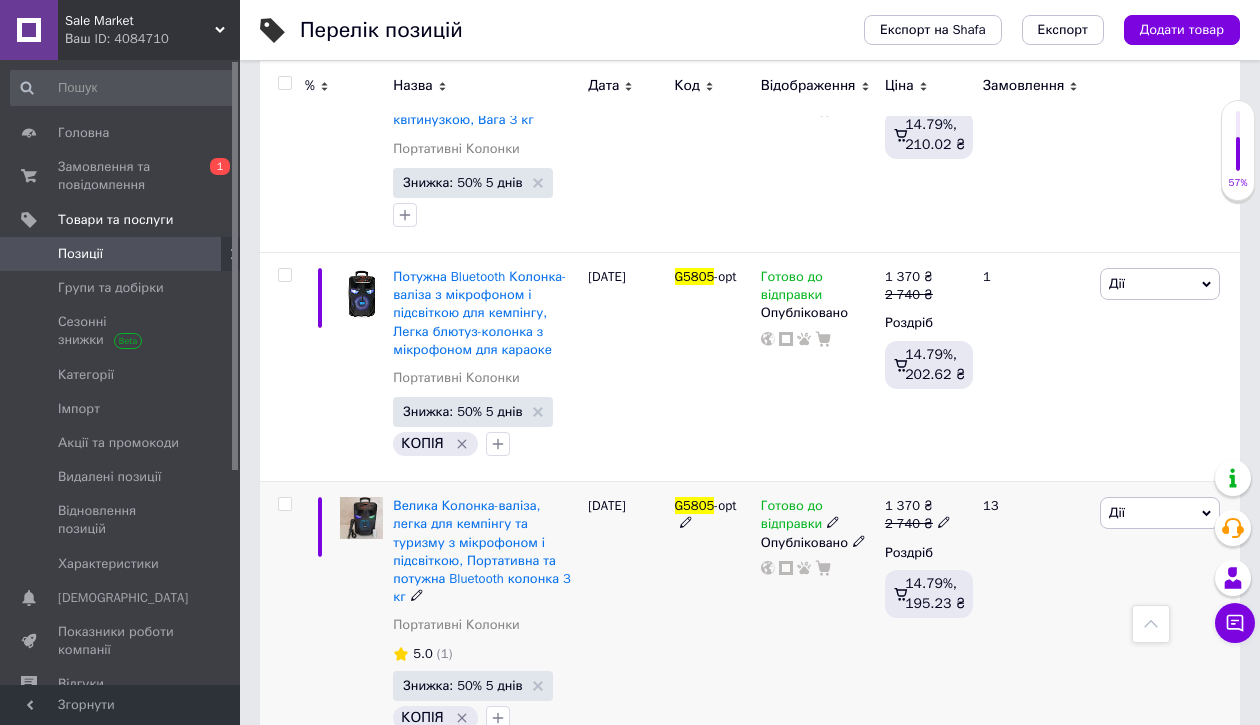 click 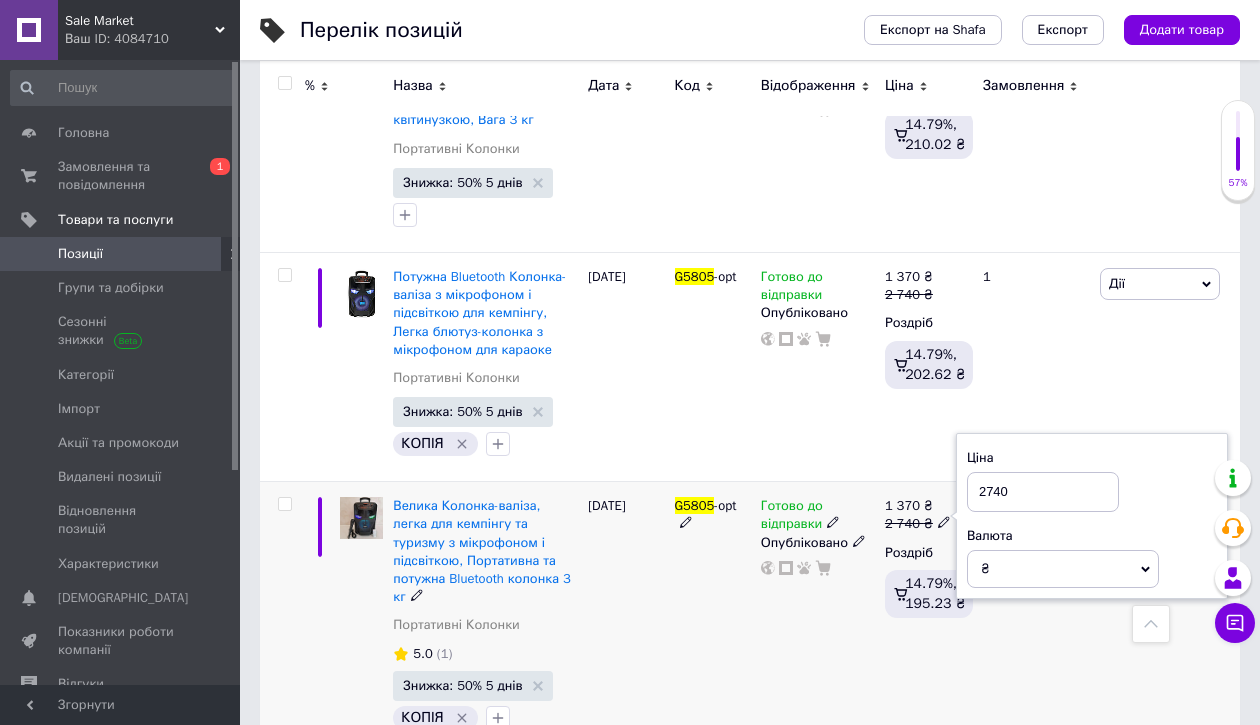 click on "2740" at bounding box center (1043, 492) 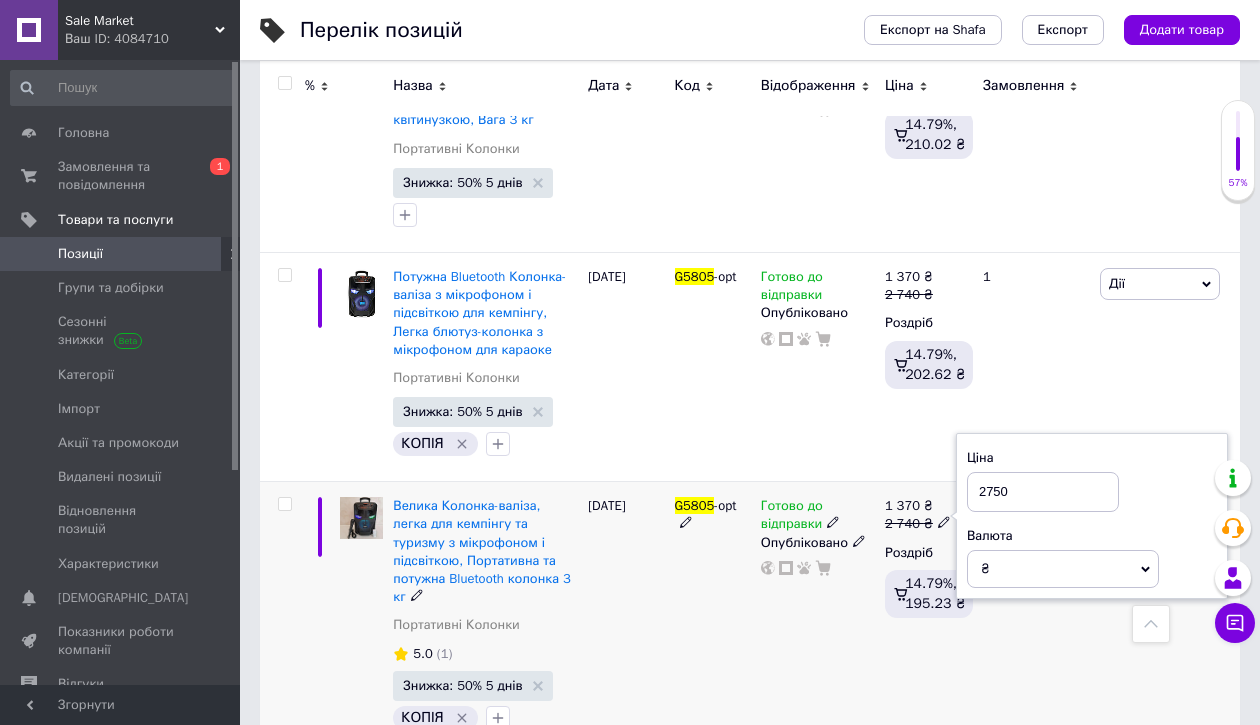 type on "2750" 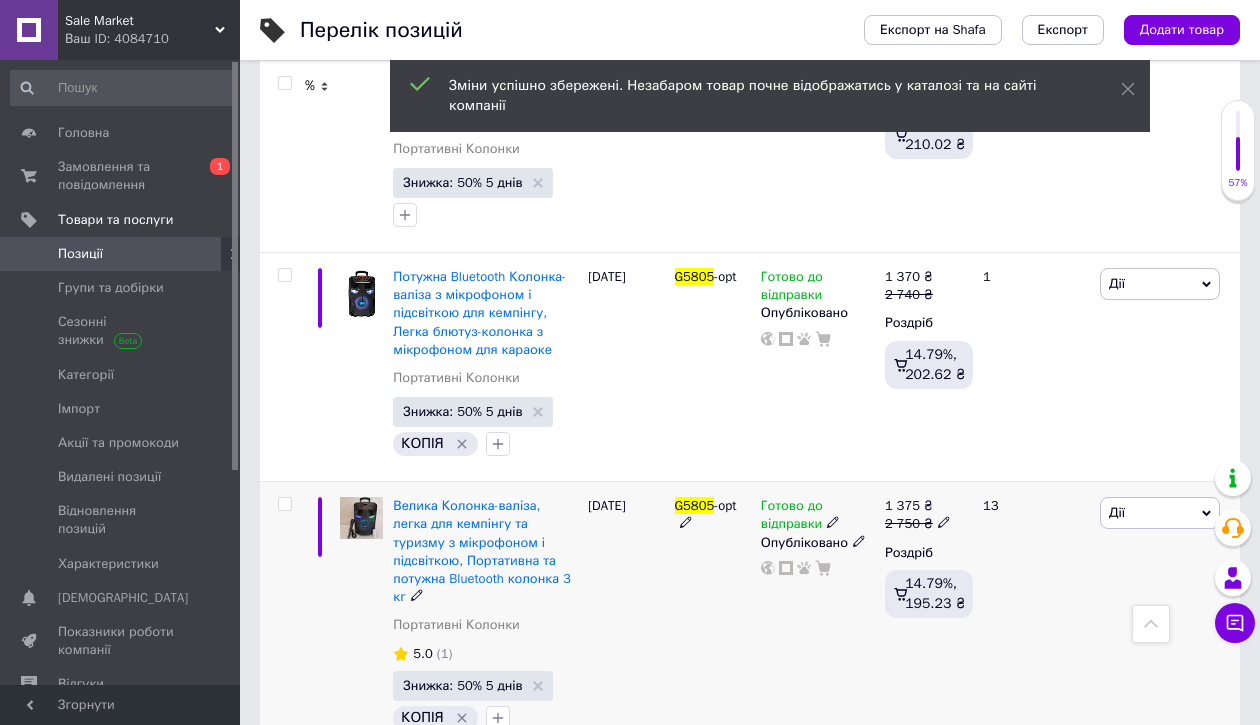 click 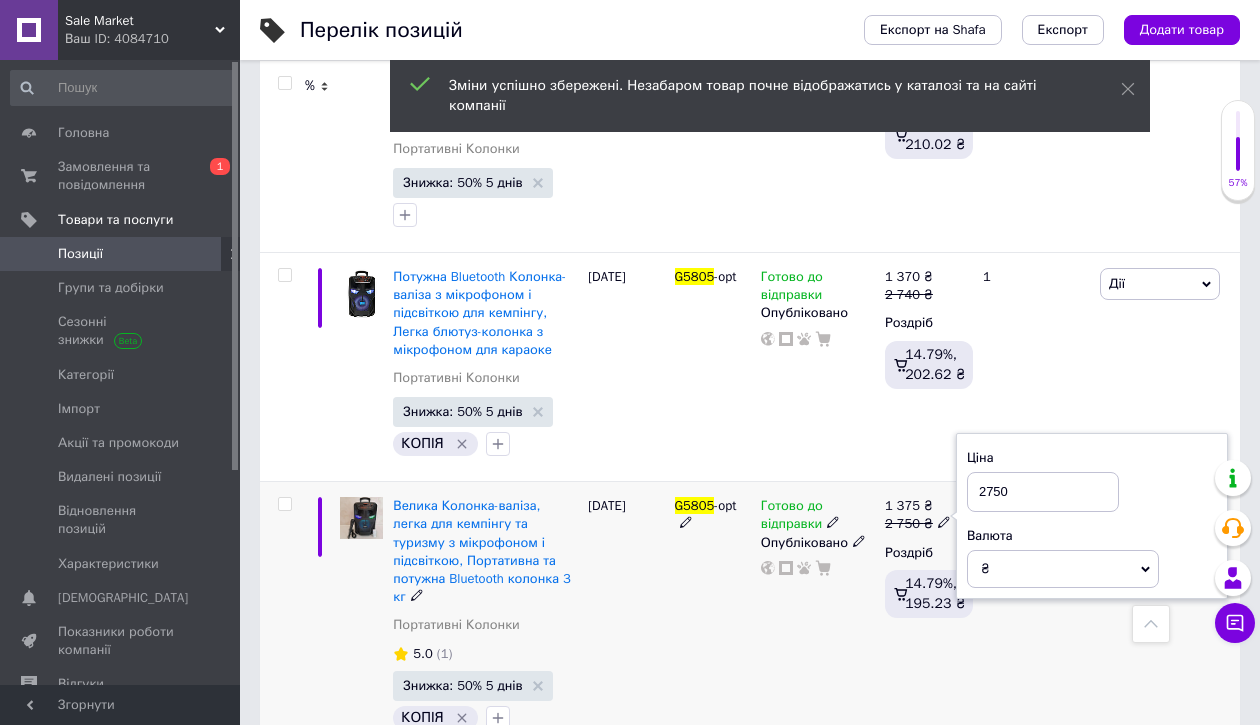 click on "2750" at bounding box center [1043, 492] 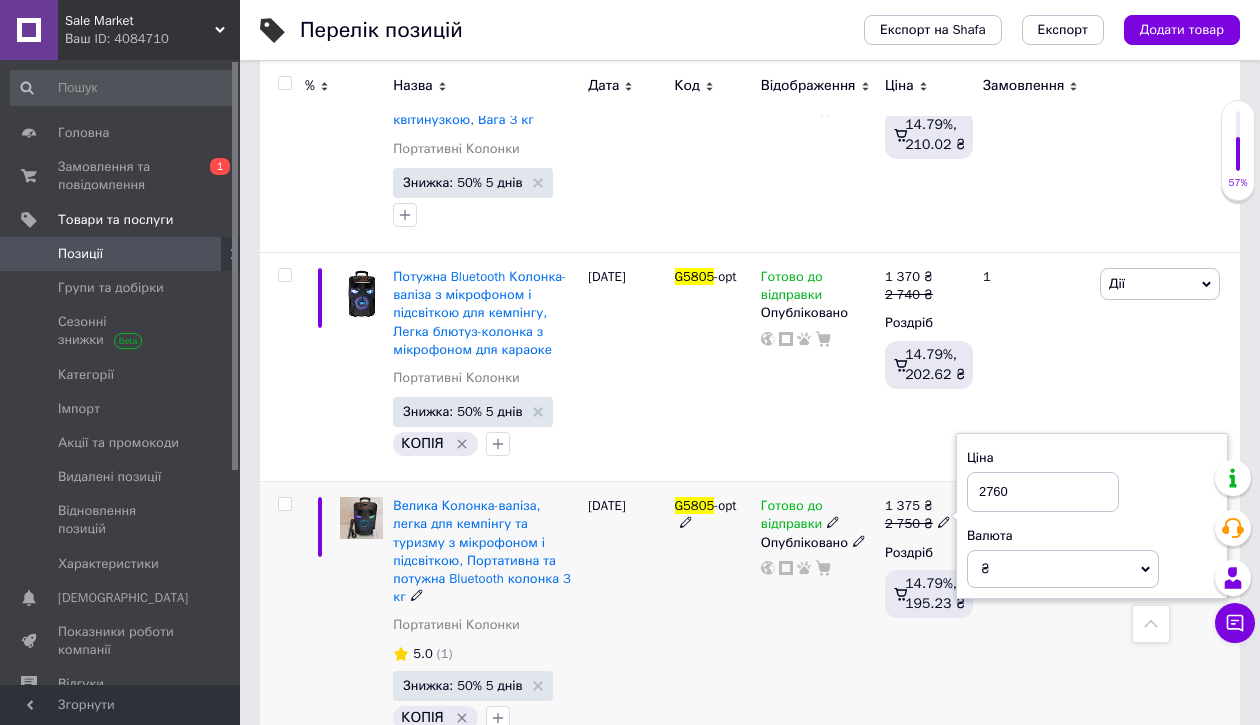 type on "2760" 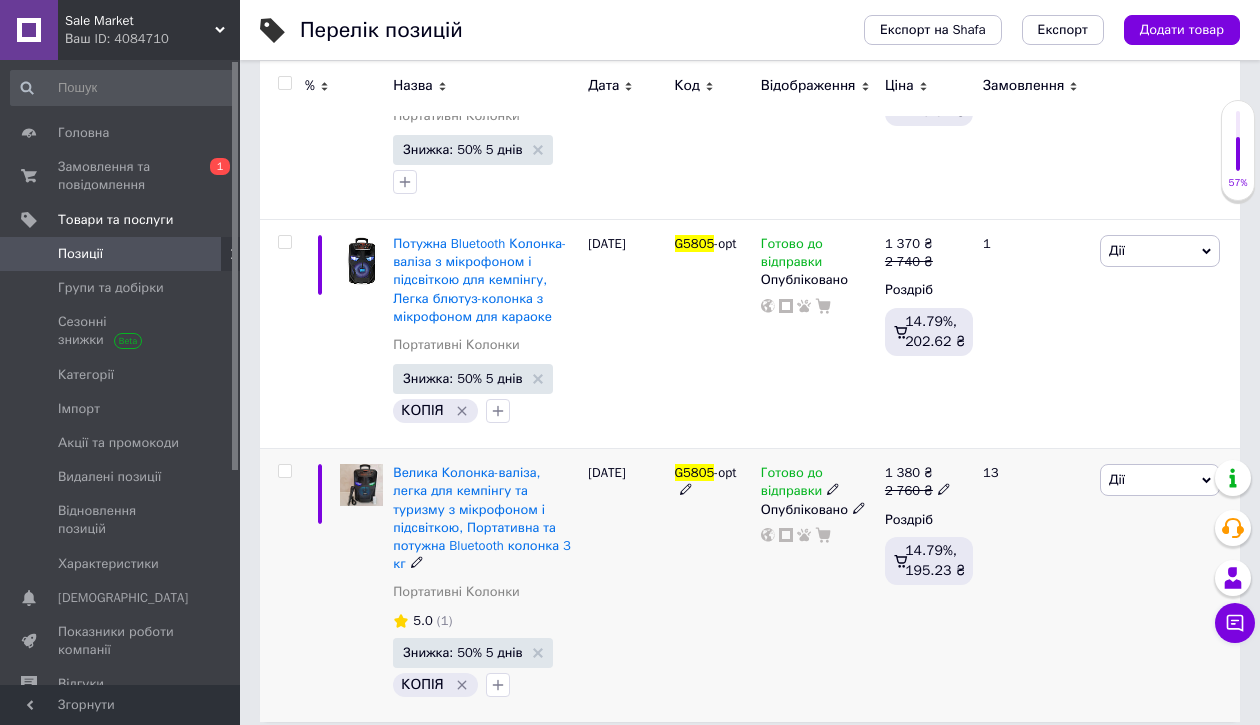 scroll, scrollTop: 458, scrollLeft: 0, axis: vertical 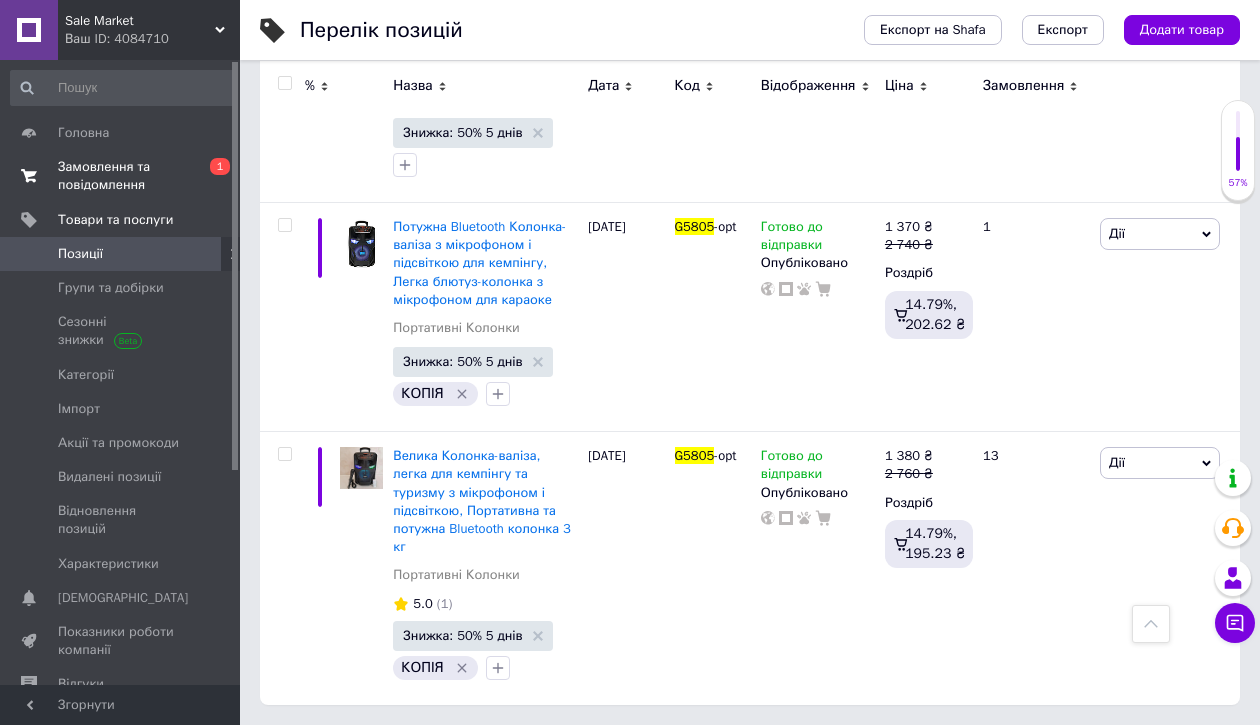 click on "Замовлення та повідомлення" at bounding box center [121, 176] 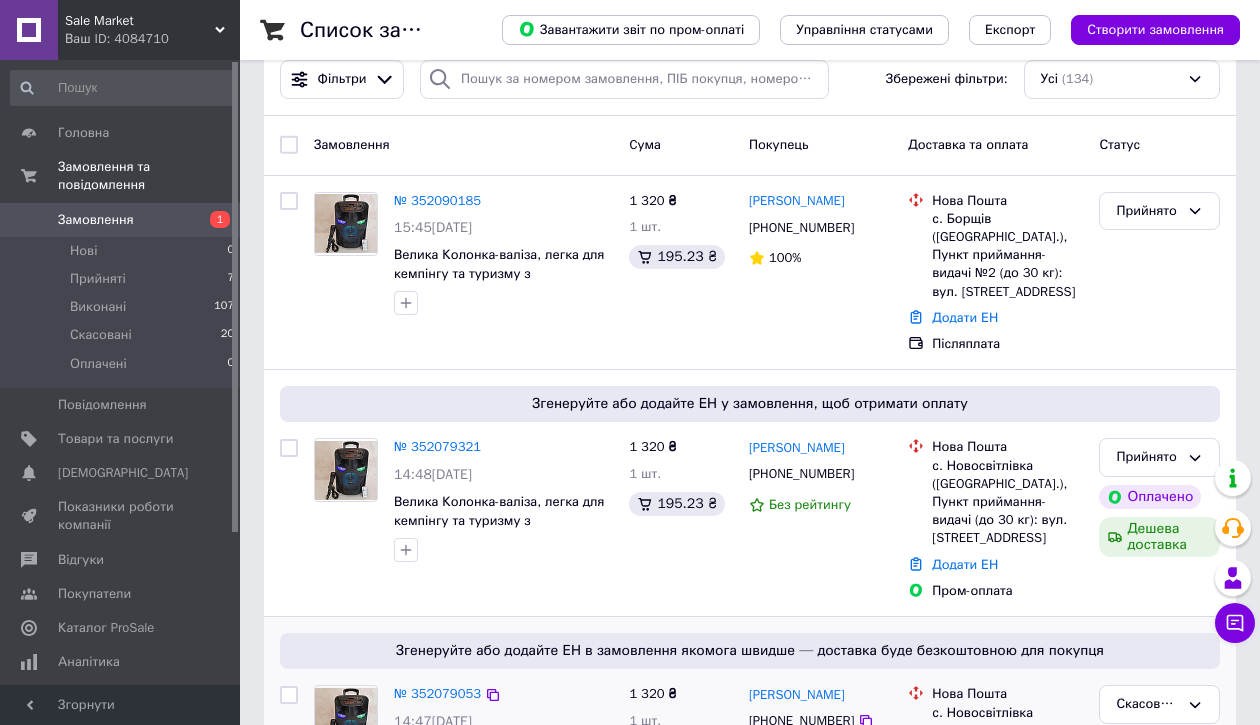 scroll, scrollTop: 0, scrollLeft: 0, axis: both 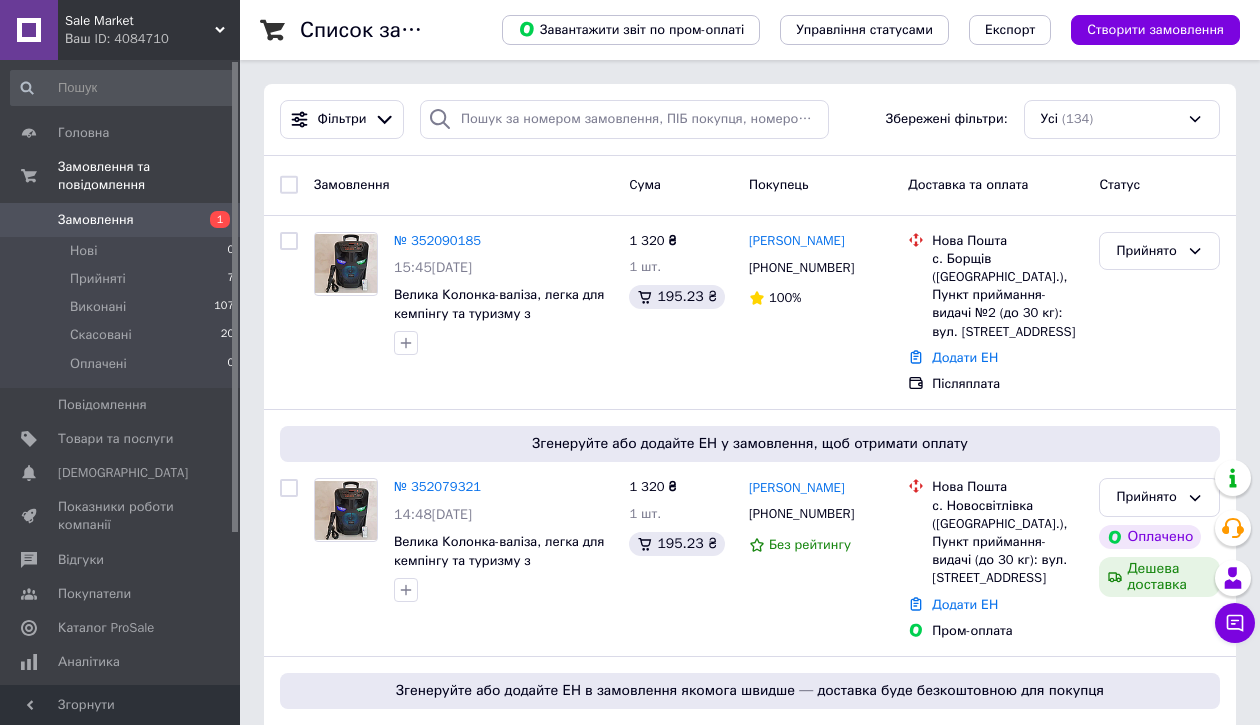 click on "Замовлення 1" at bounding box center (123, 220) 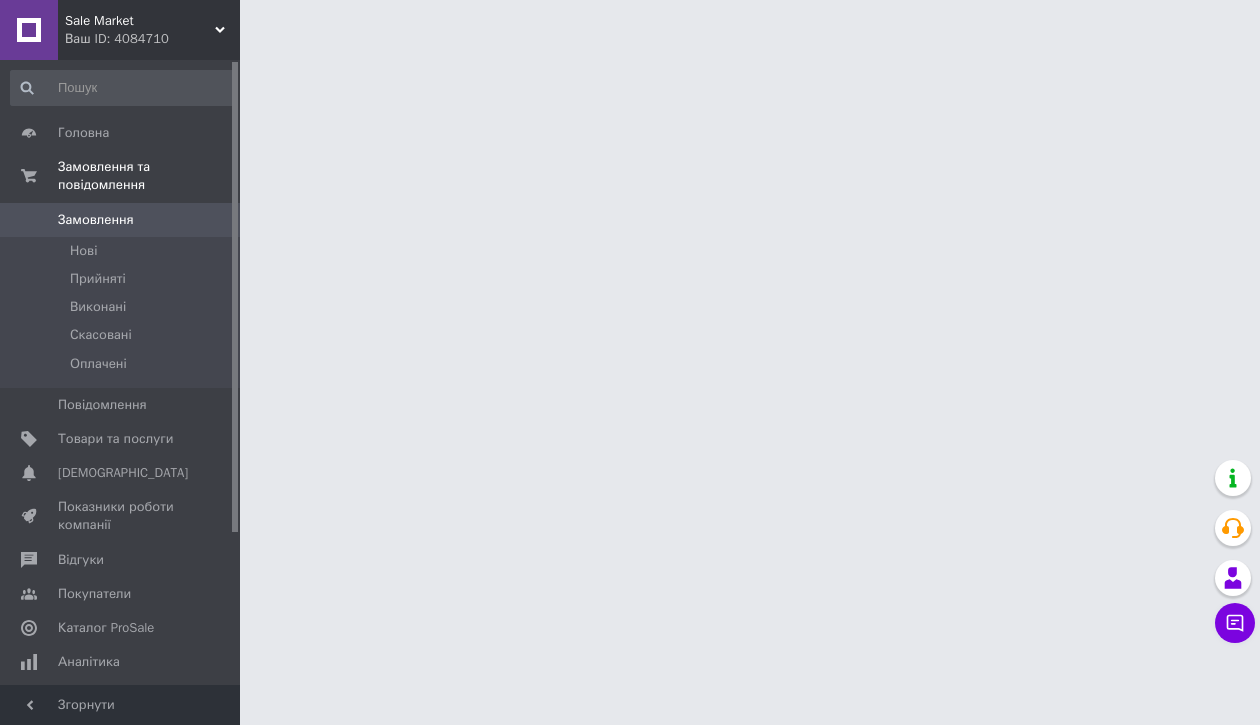 scroll, scrollTop: 0, scrollLeft: 0, axis: both 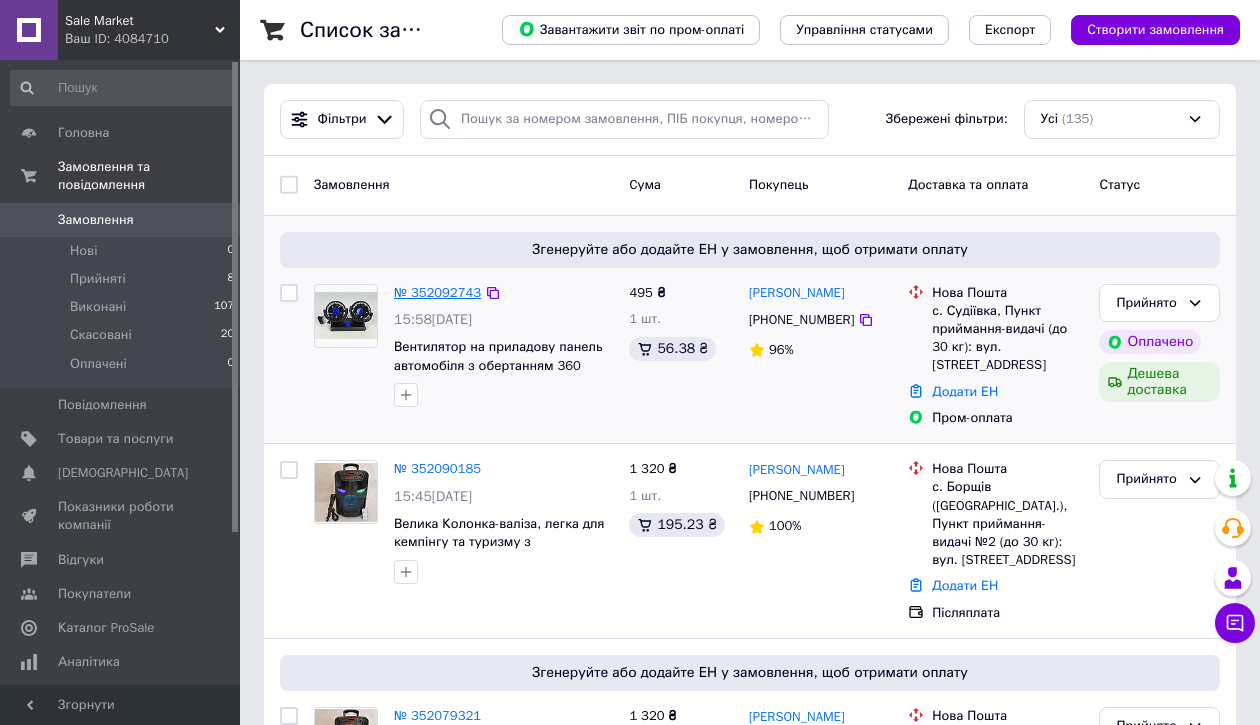 click on "№ 352092743" at bounding box center (437, 292) 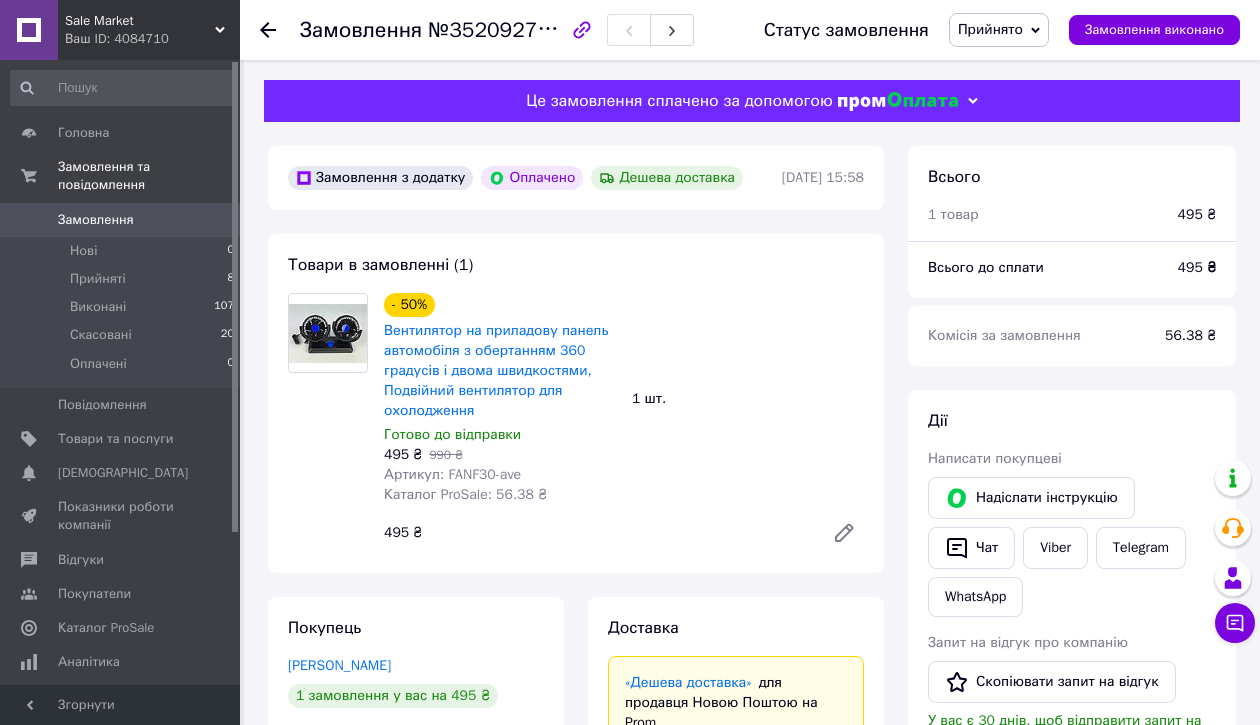 click on "Артикул: FANF30-ave" at bounding box center (452, 474) 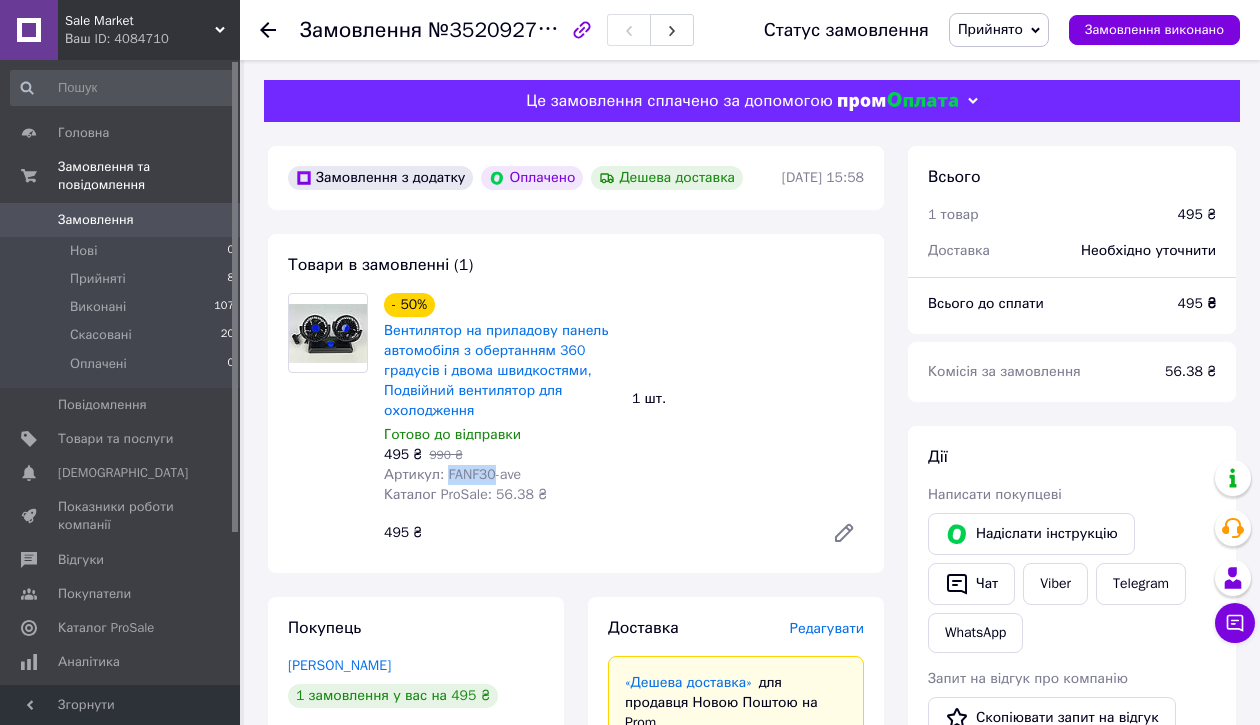 click on "Артикул: FANF30-ave" at bounding box center (452, 474) 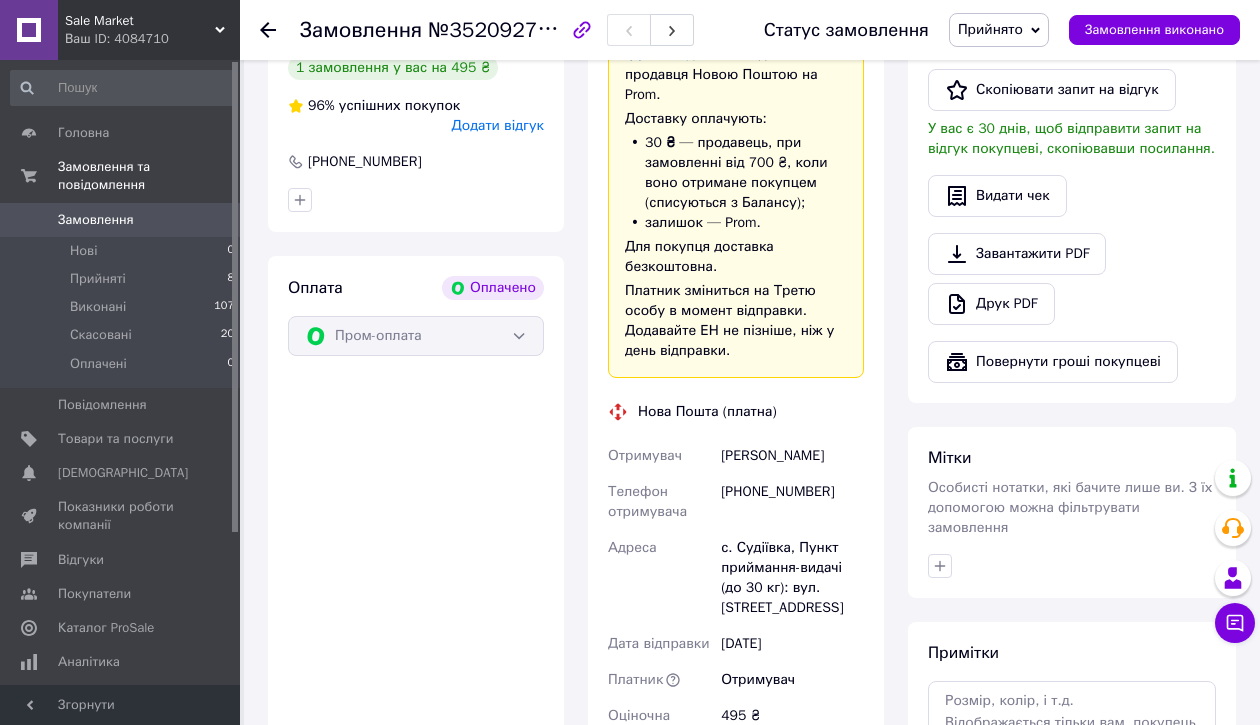 scroll, scrollTop: 648, scrollLeft: 0, axis: vertical 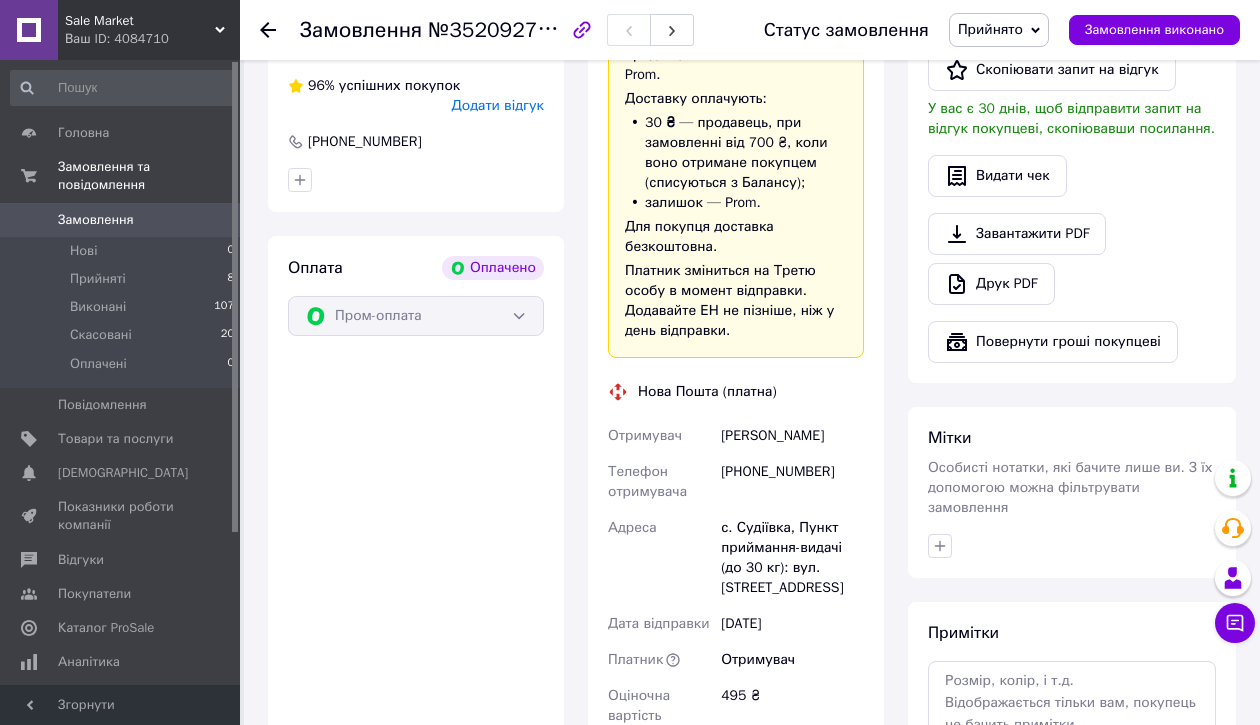 click on "[PERSON_NAME]" at bounding box center (792, 436) 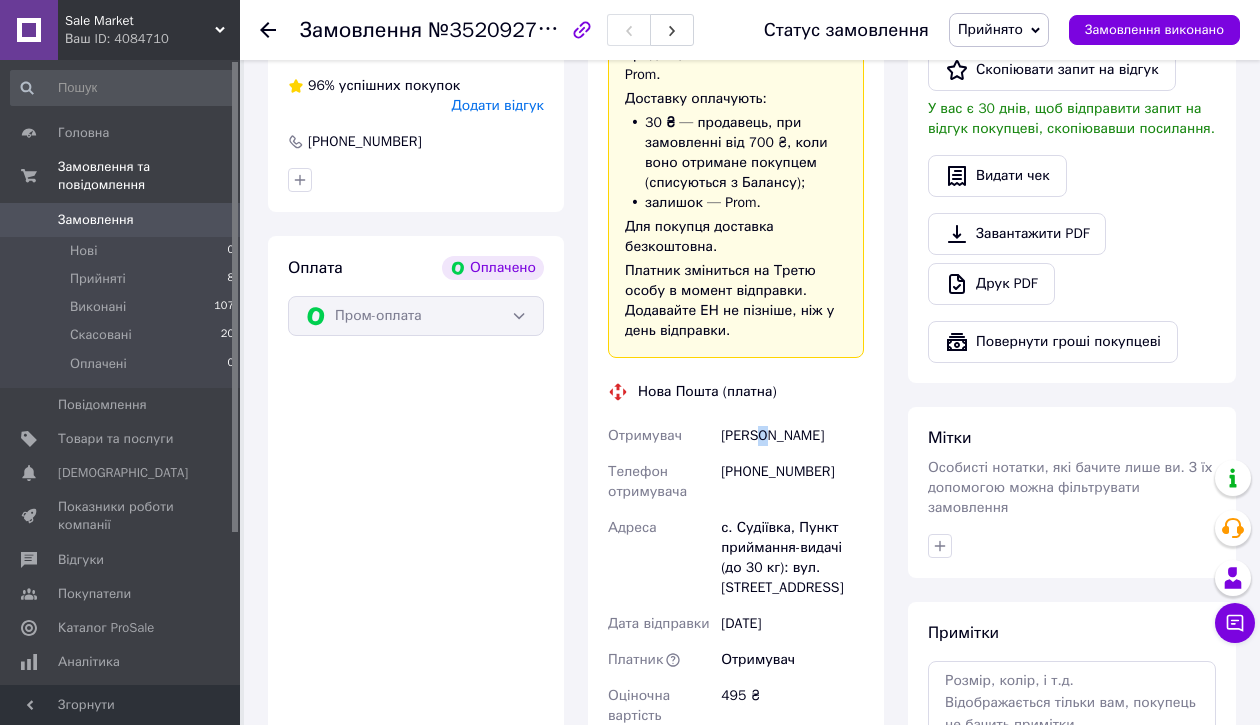 click on "[PERSON_NAME]" at bounding box center (792, 436) 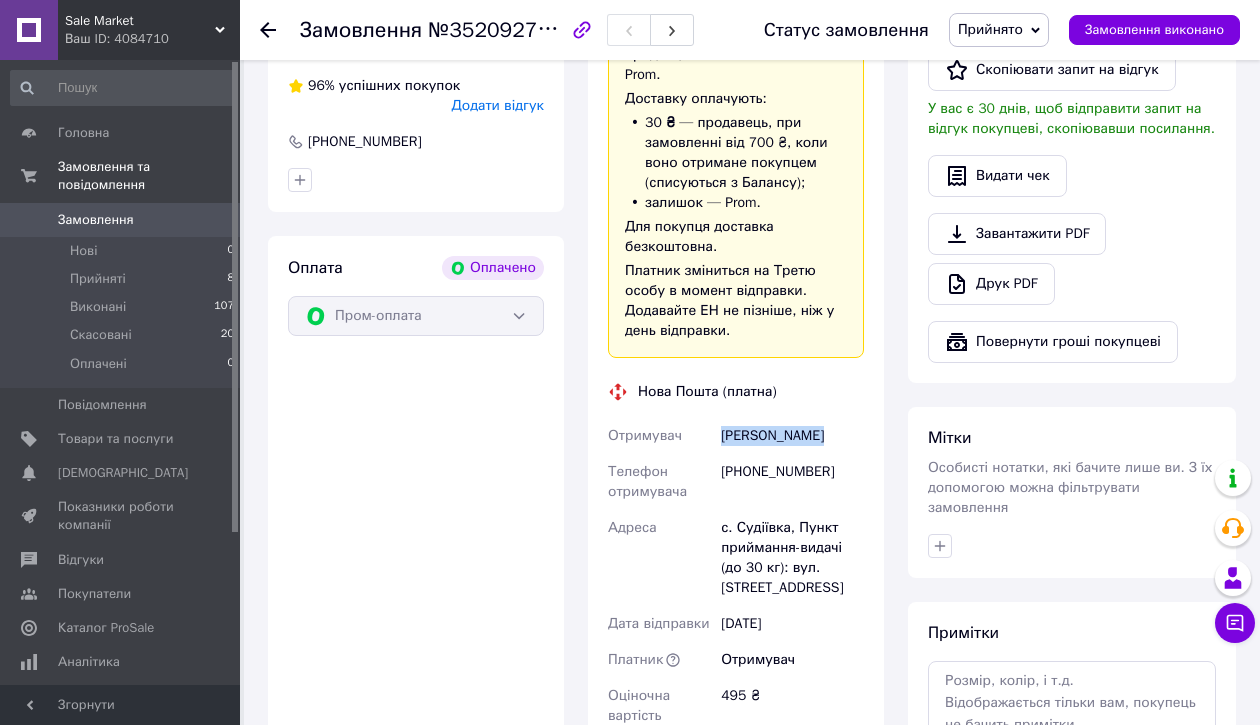 click on "[PERSON_NAME]" at bounding box center [792, 436] 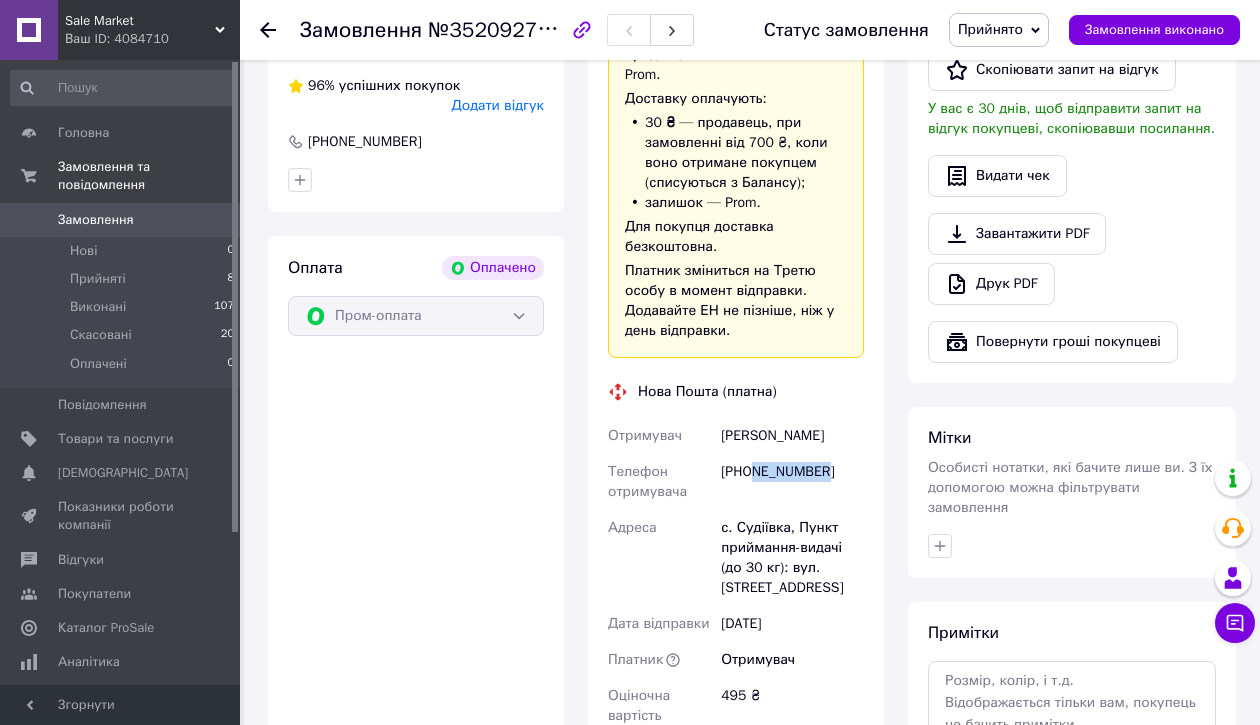 drag, startPoint x: 757, startPoint y: 506, endPoint x: 844, endPoint y: 508, distance: 87.02299 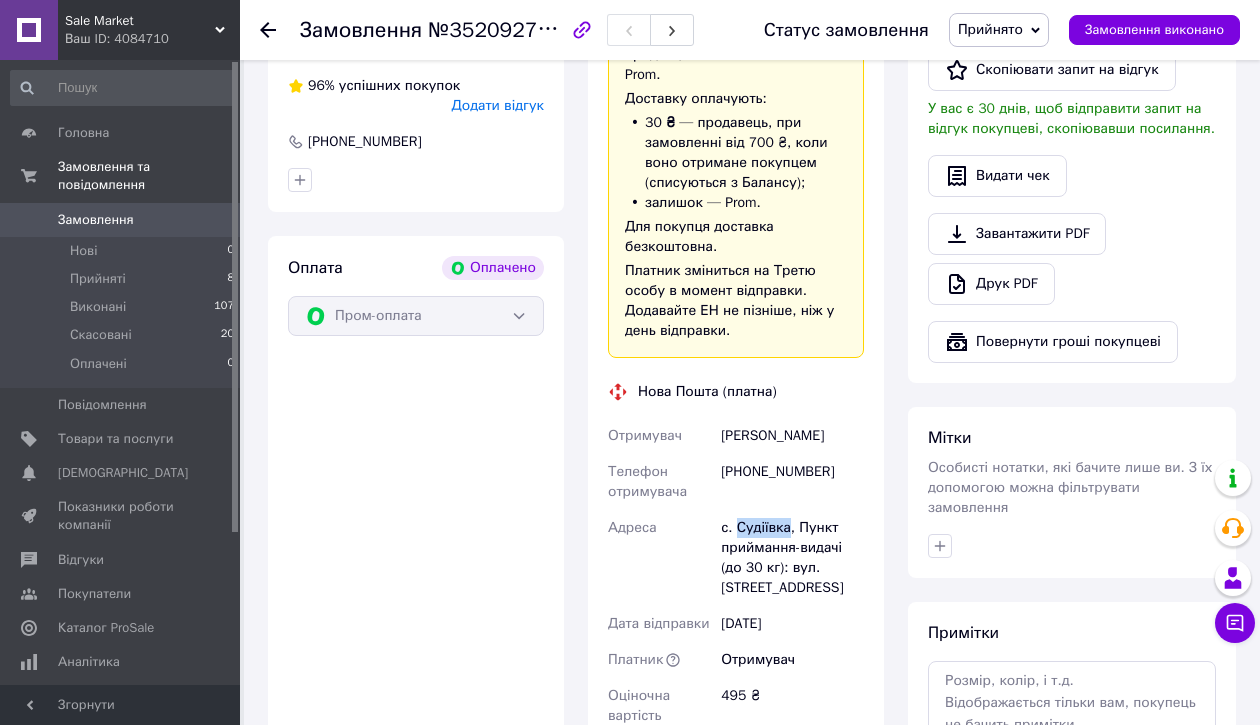 click on "с. Судіївка, Пункт приймання-видачі (до 30 кг): вул. [STREET_ADDRESS]" at bounding box center [792, 558] 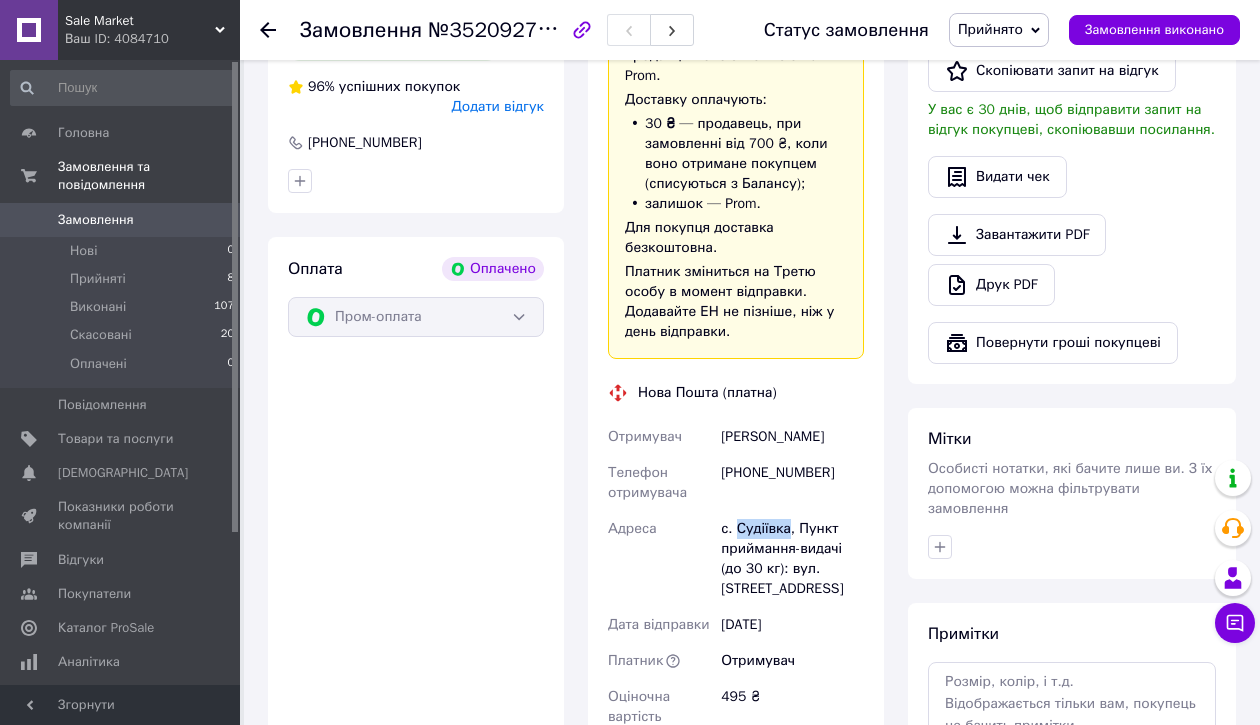scroll, scrollTop: 650, scrollLeft: 0, axis: vertical 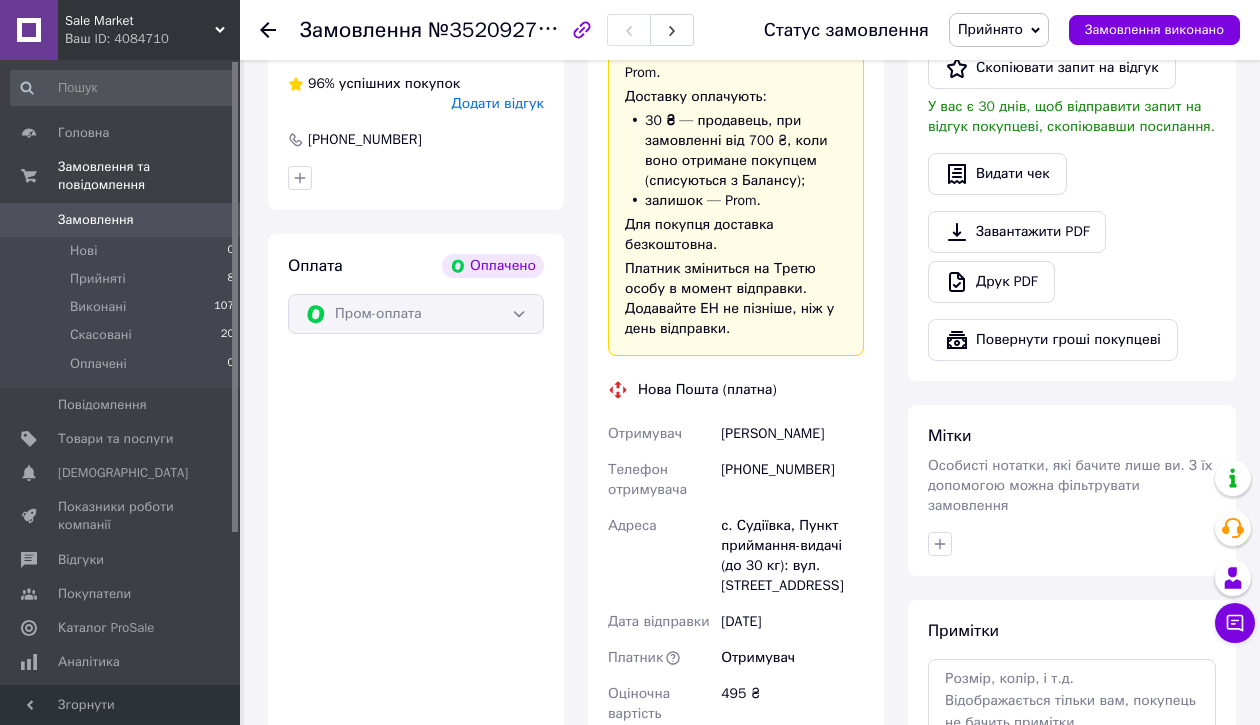 click on "Телефон отримувача" at bounding box center (660, 480) 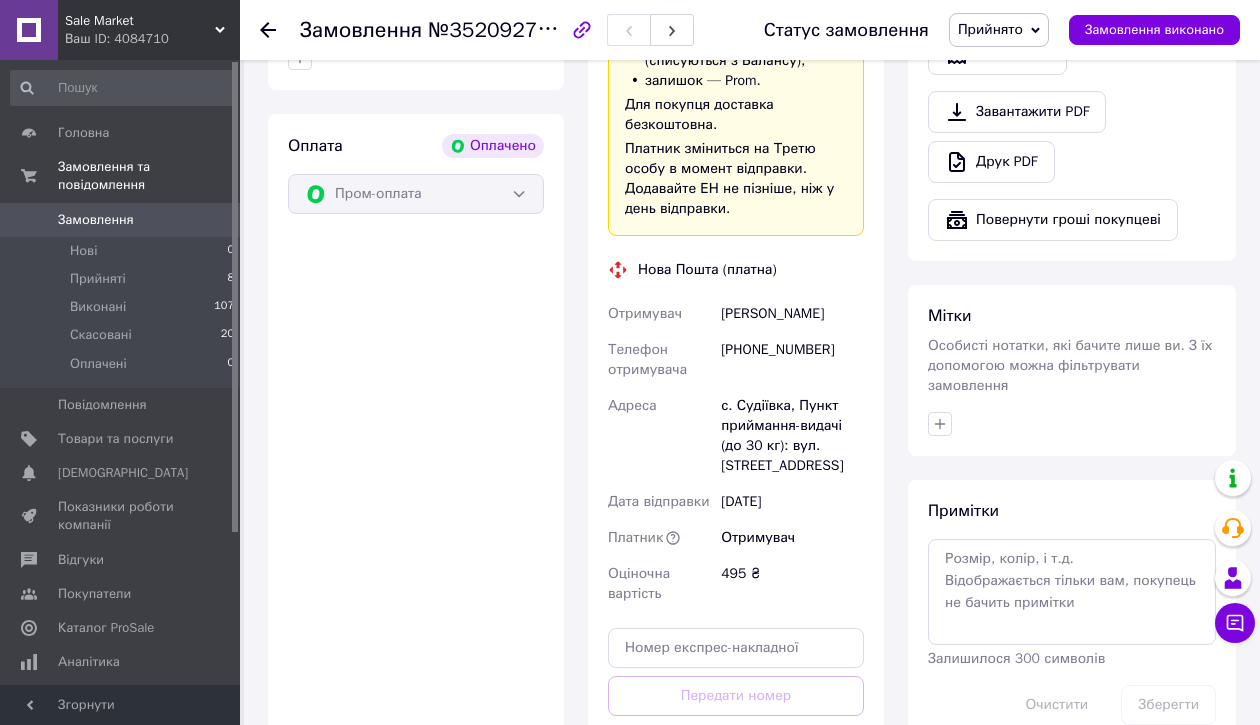 scroll, scrollTop: 799, scrollLeft: 0, axis: vertical 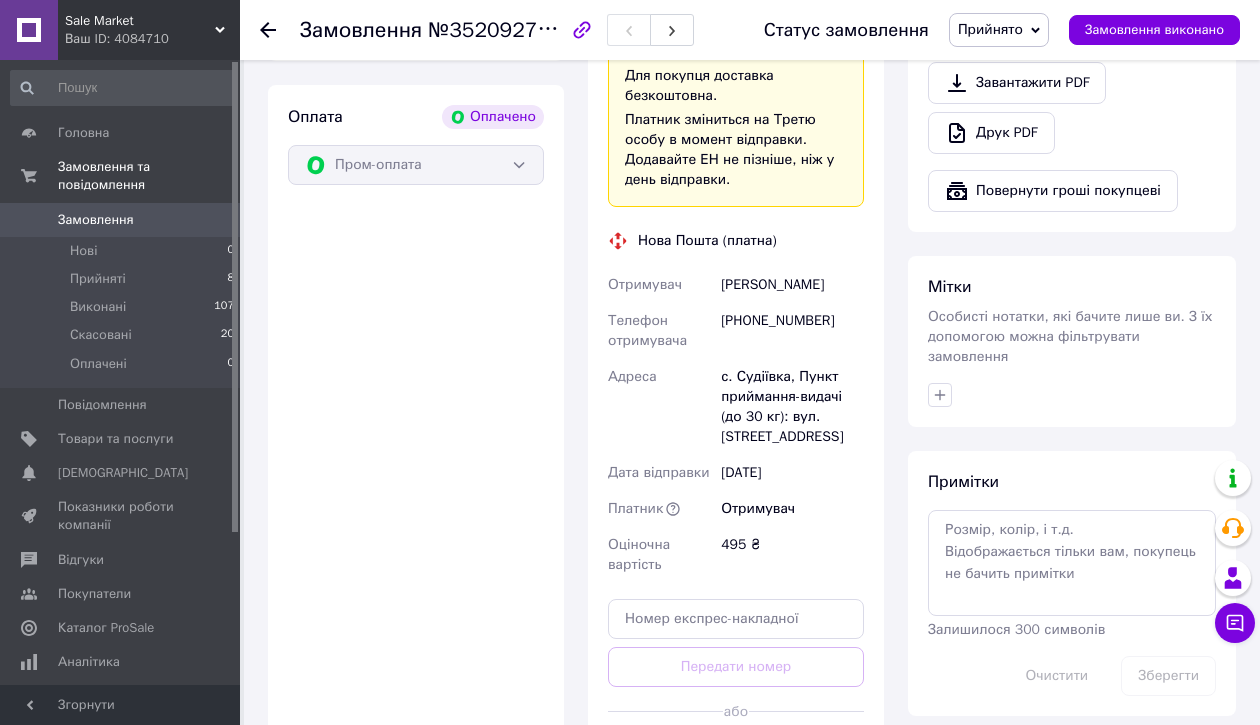 click on "Замовлення" at bounding box center (96, 220) 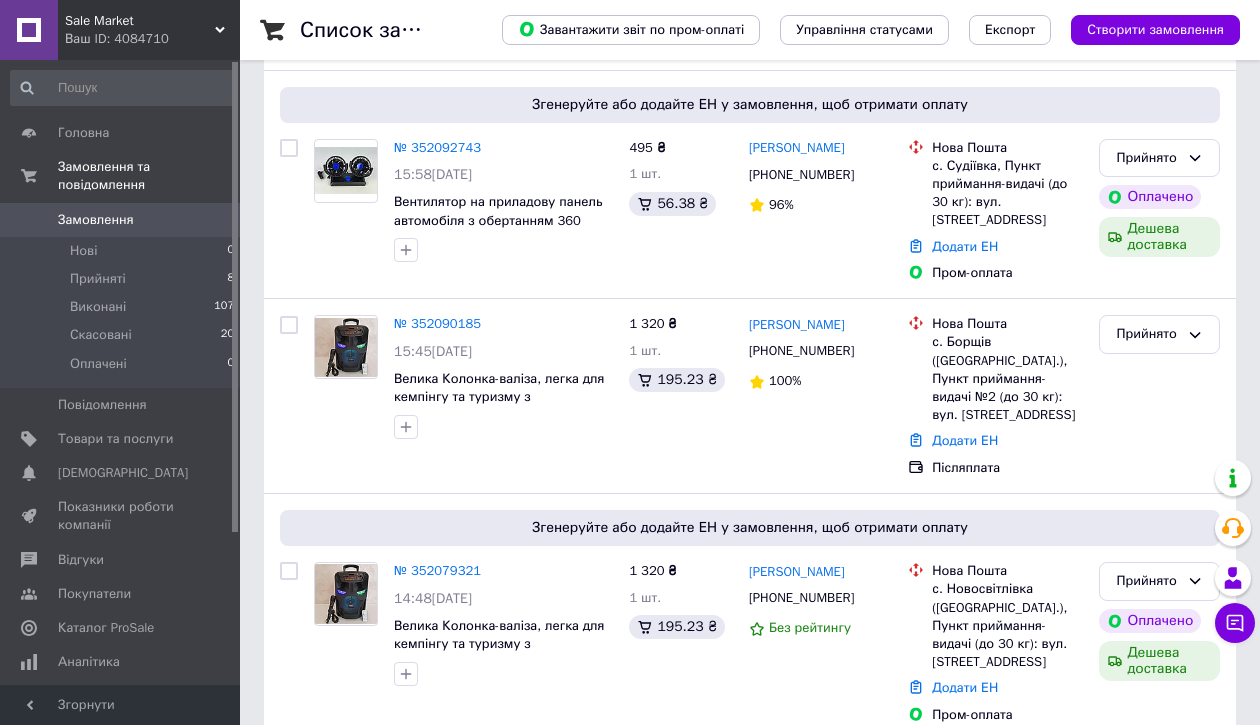 scroll, scrollTop: 152, scrollLeft: 0, axis: vertical 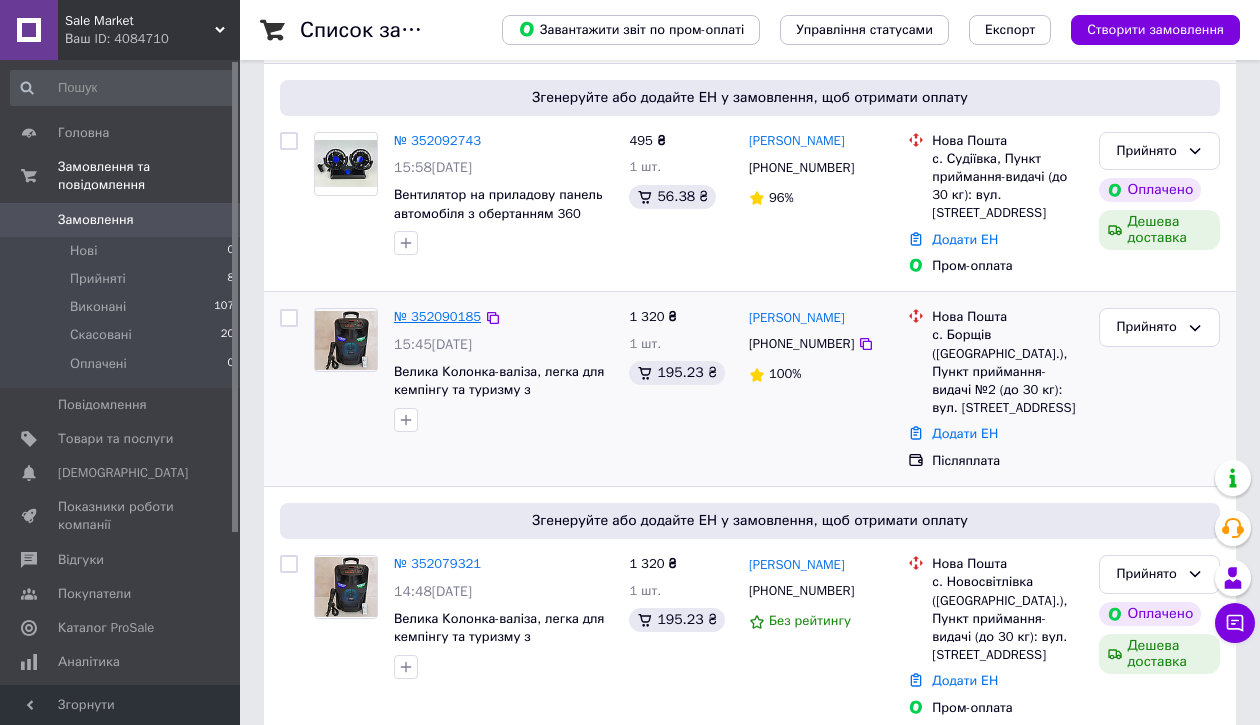 click on "№ 352090185" at bounding box center (437, 316) 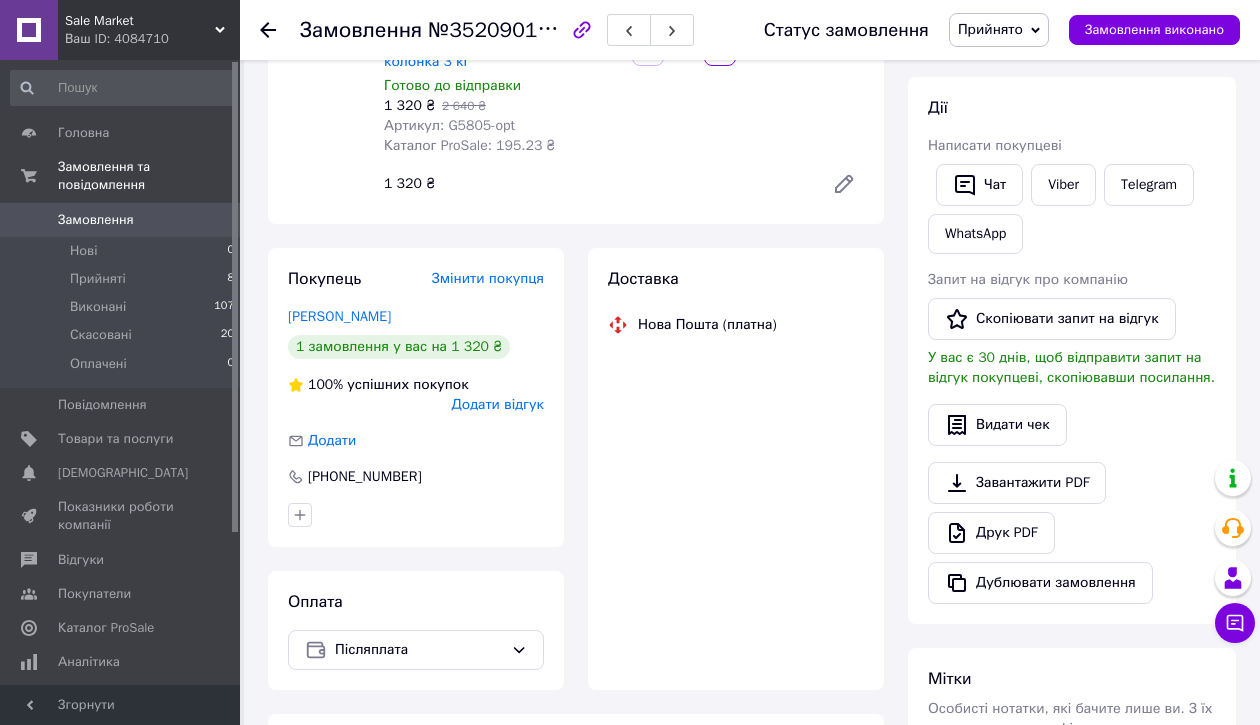 scroll, scrollTop: 292, scrollLeft: 0, axis: vertical 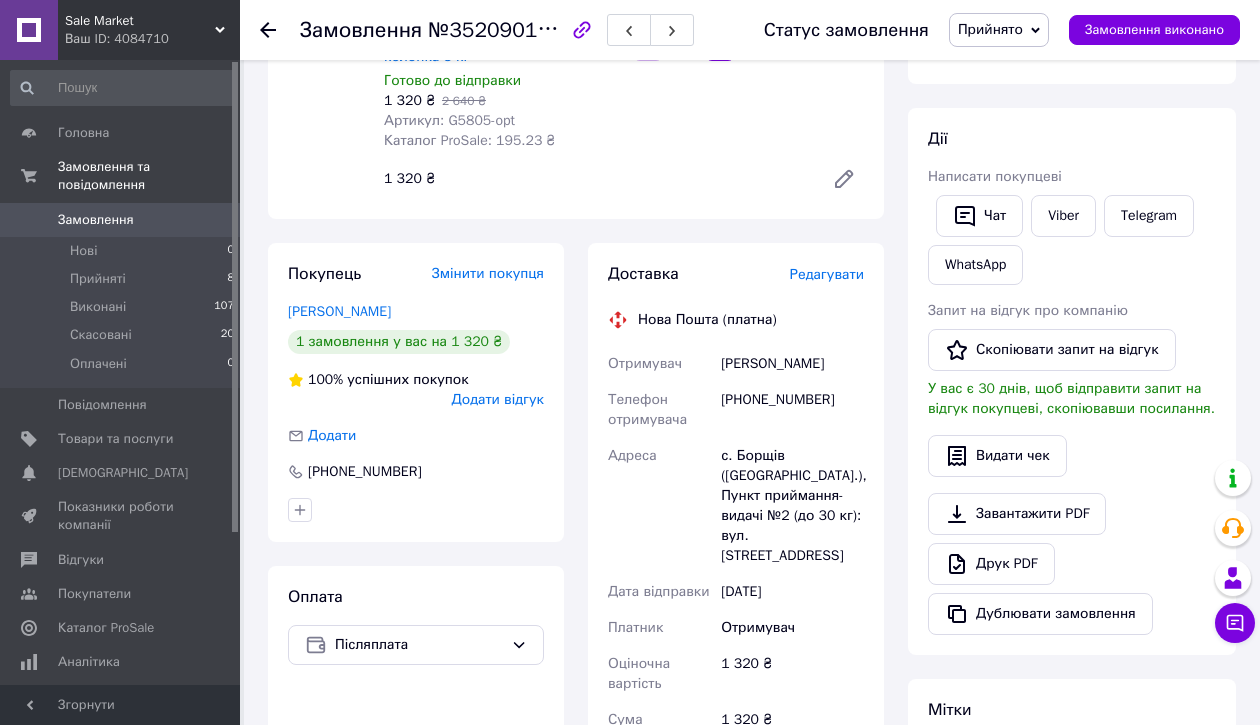click on "[PERSON_NAME]" at bounding box center (792, 364) 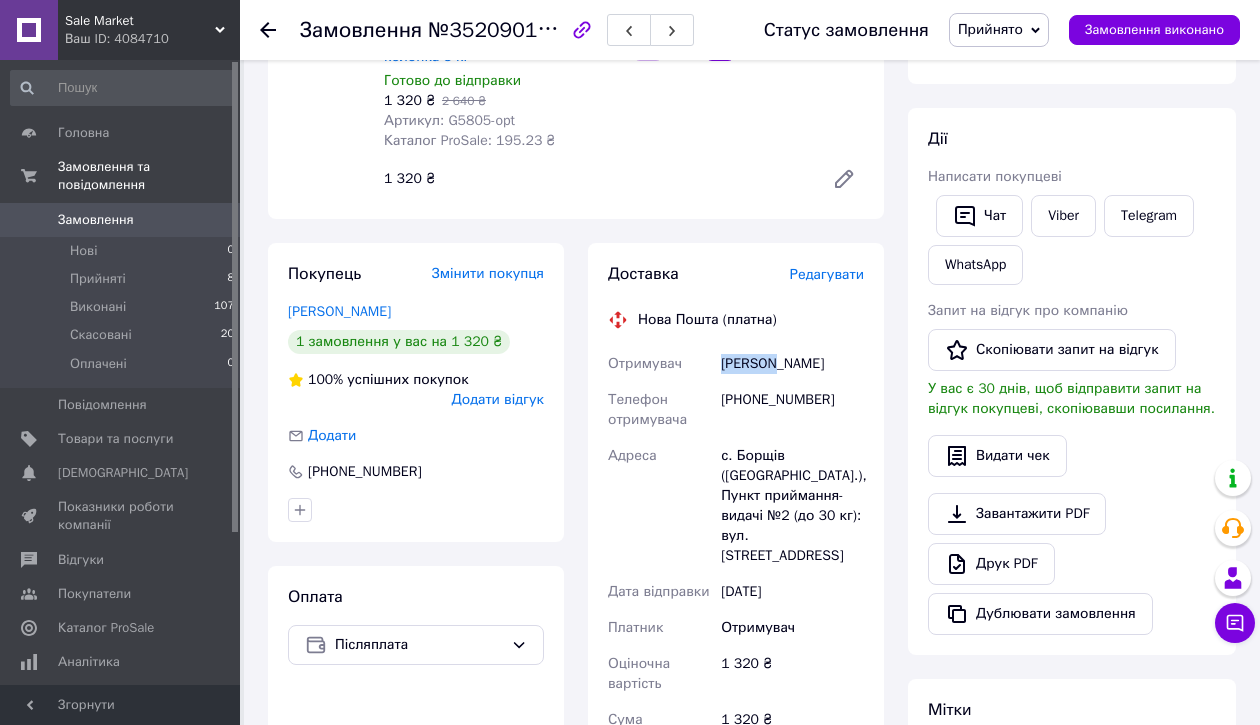 click on "[PERSON_NAME]" at bounding box center (792, 364) 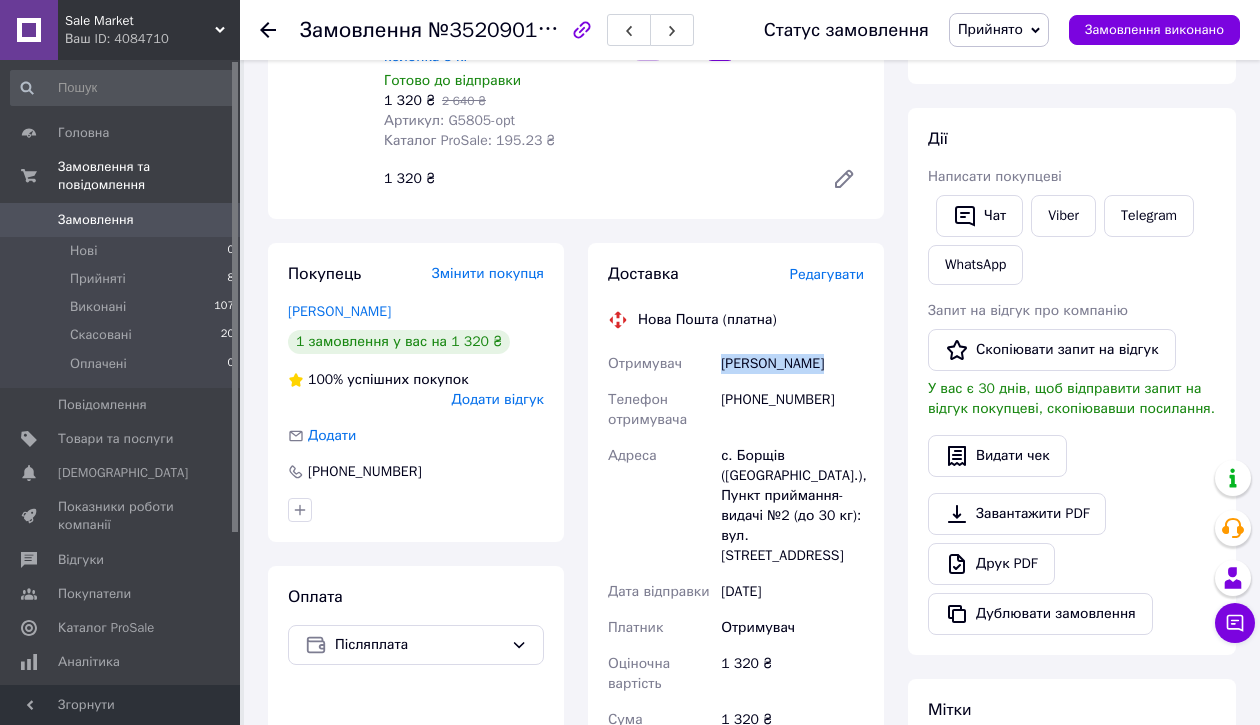 click on "[PERSON_NAME]" at bounding box center (792, 364) 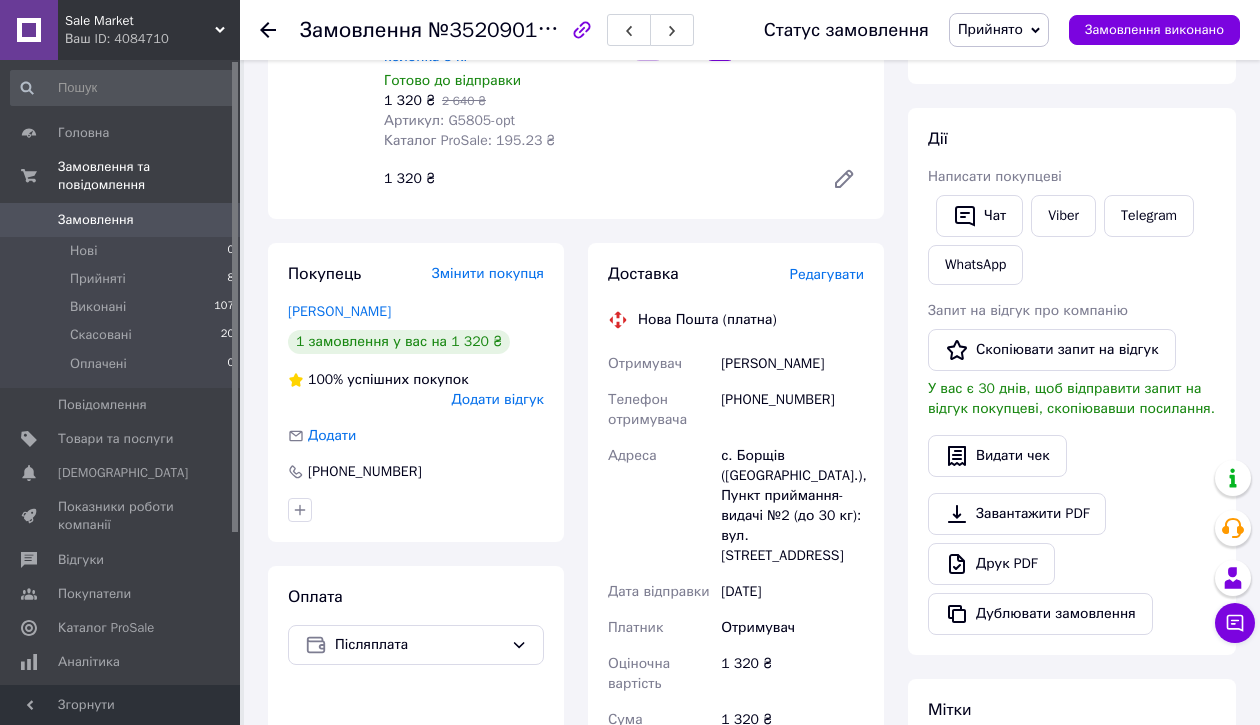 click on "[PHONE_NUMBER]" at bounding box center (792, 410) 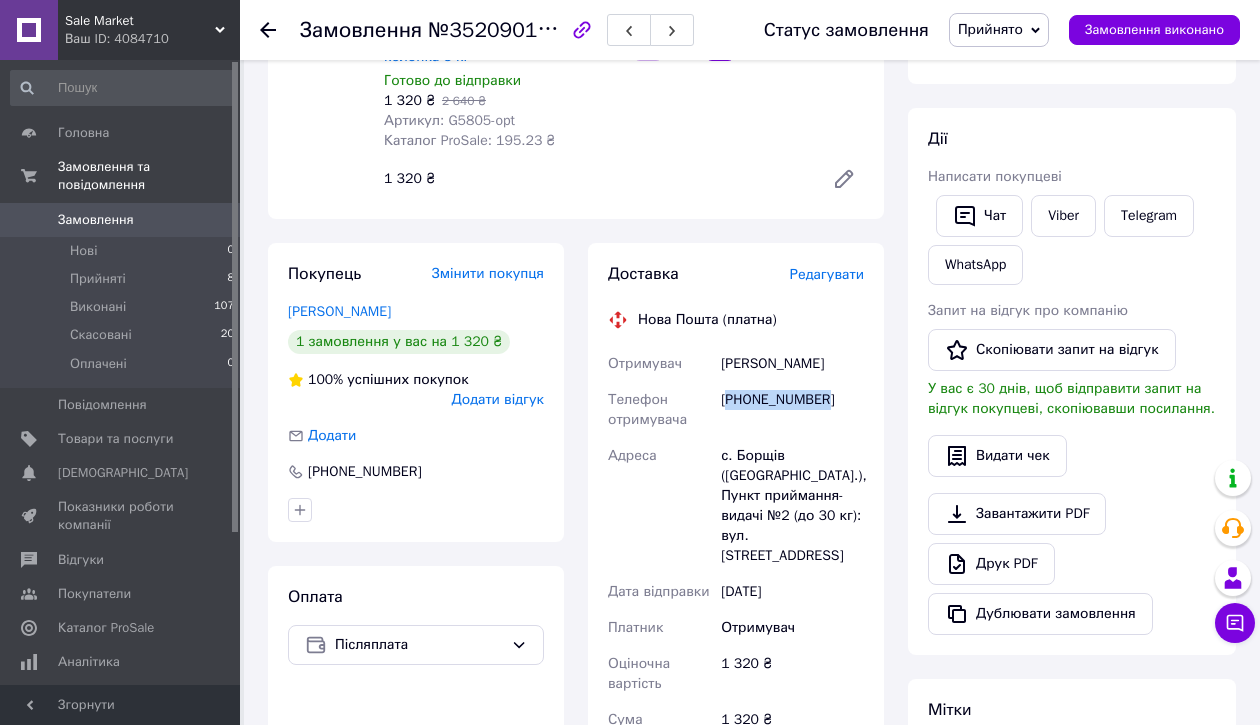 click on "[PHONE_NUMBER]" at bounding box center (792, 410) 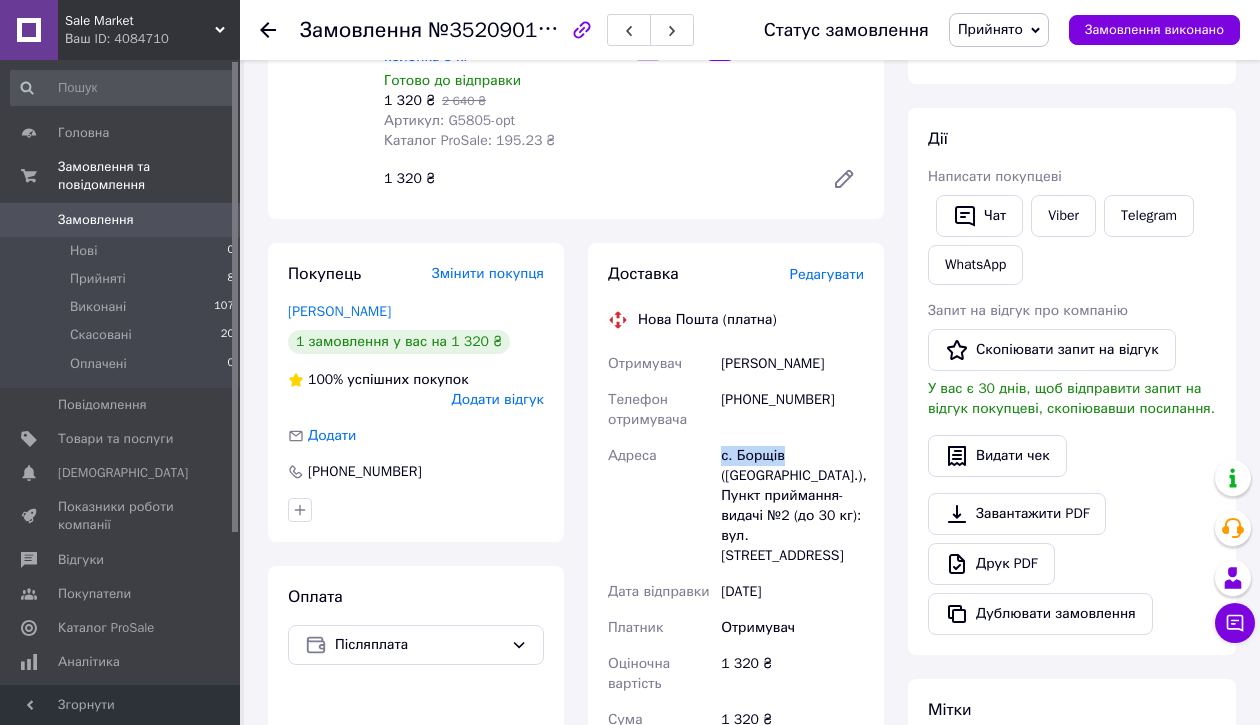 drag, startPoint x: 719, startPoint y: 452, endPoint x: 784, endPoint y: 455, distance: 65.06919 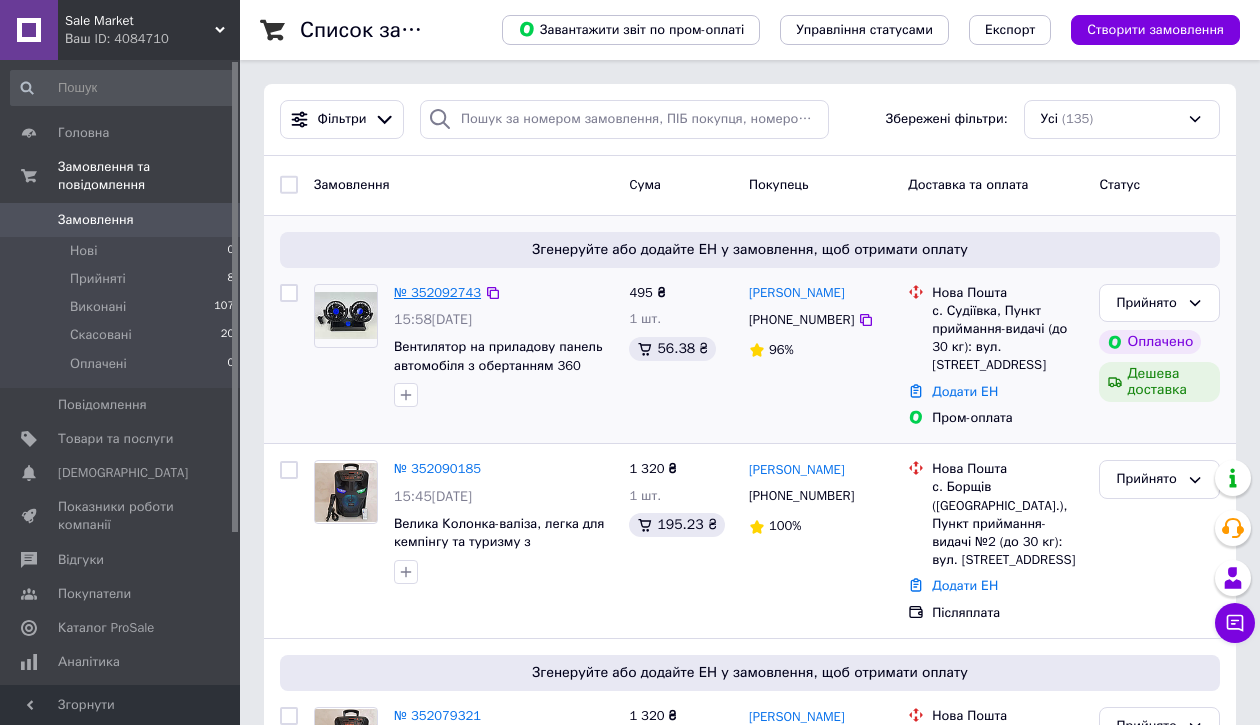 click on "№ 352092743" at bounding box center [437, 292] 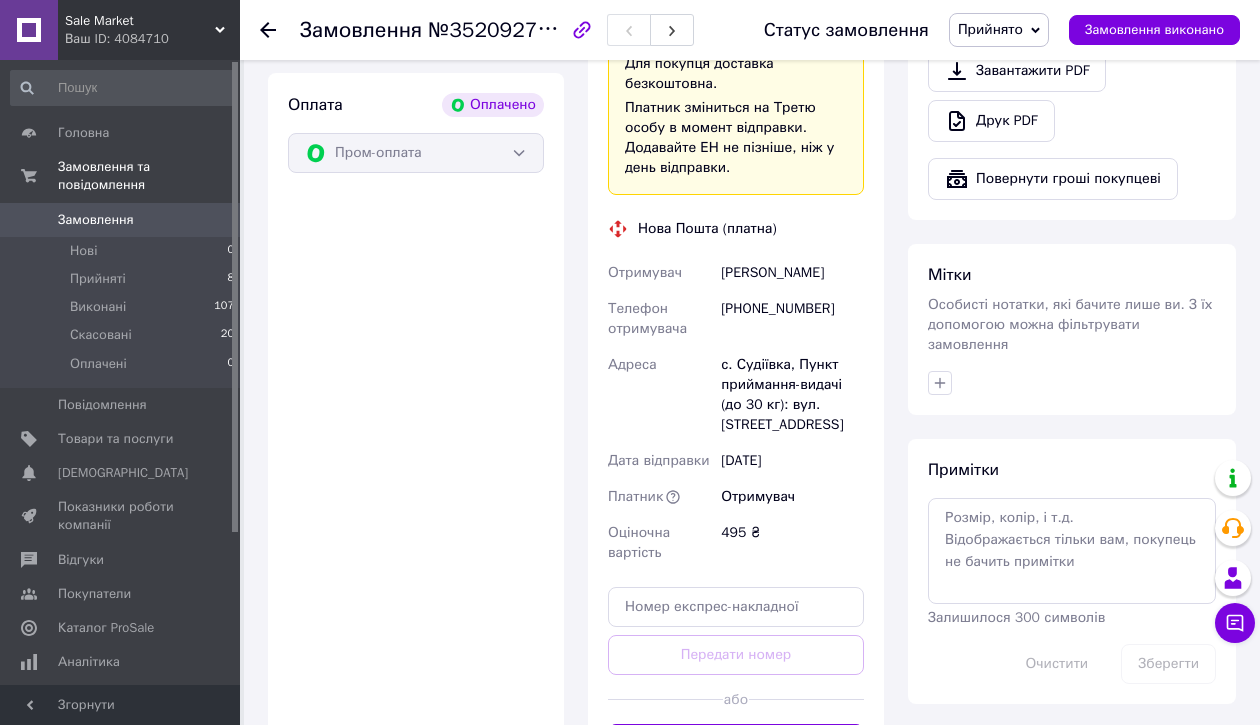 scroll, scrollTop: 814, scrollLeft: 0, axis: vertical 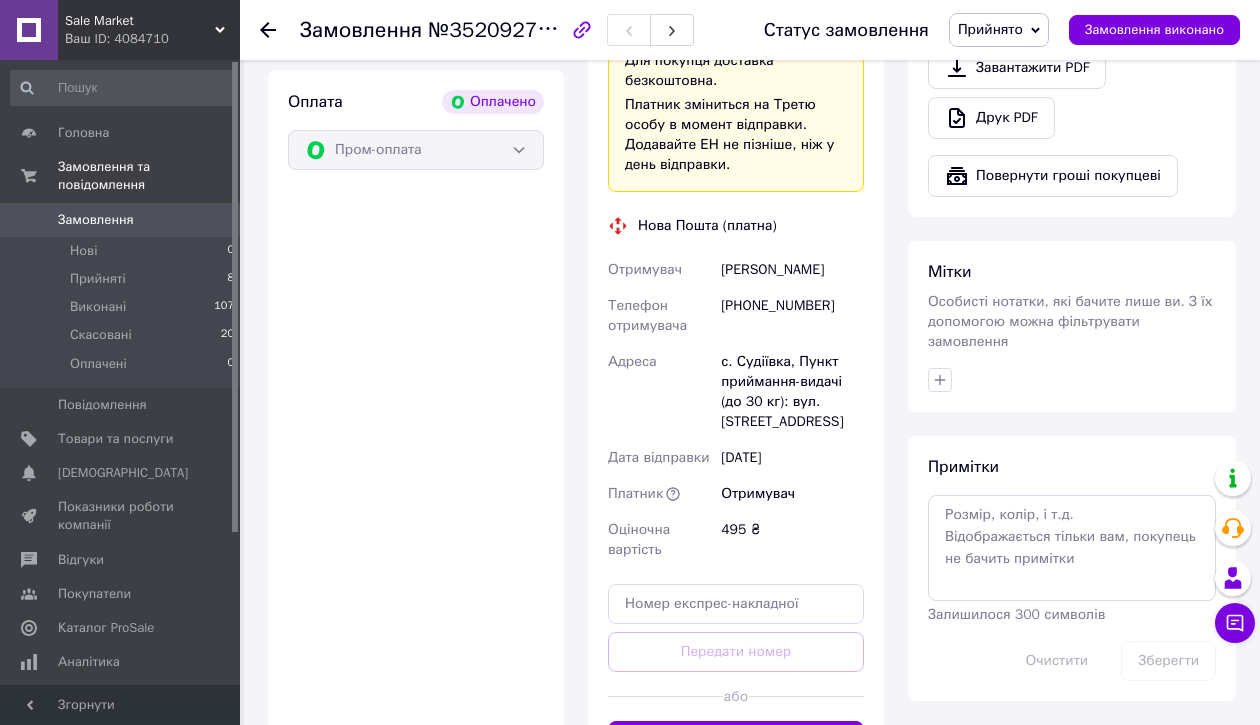 click on "[PERSON_NAME]" at bounding box center (792, 270) 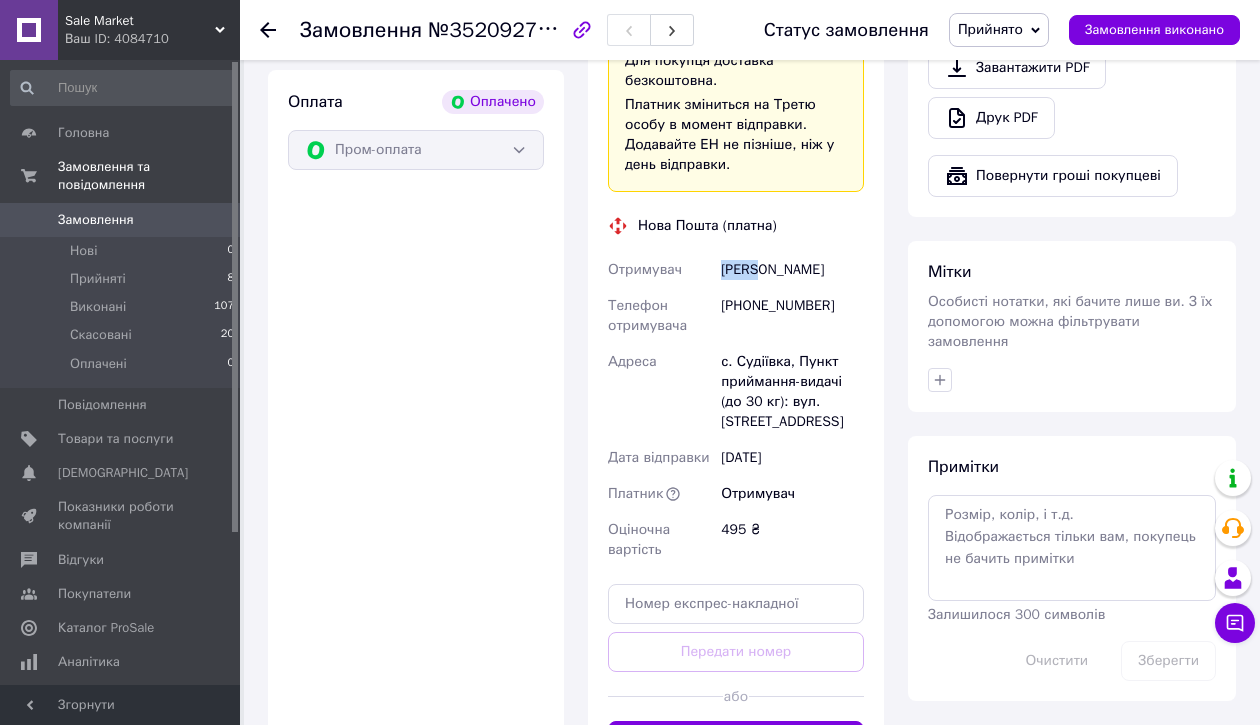click on "[PERSON_NAME]" at bounding box center [792, 270] 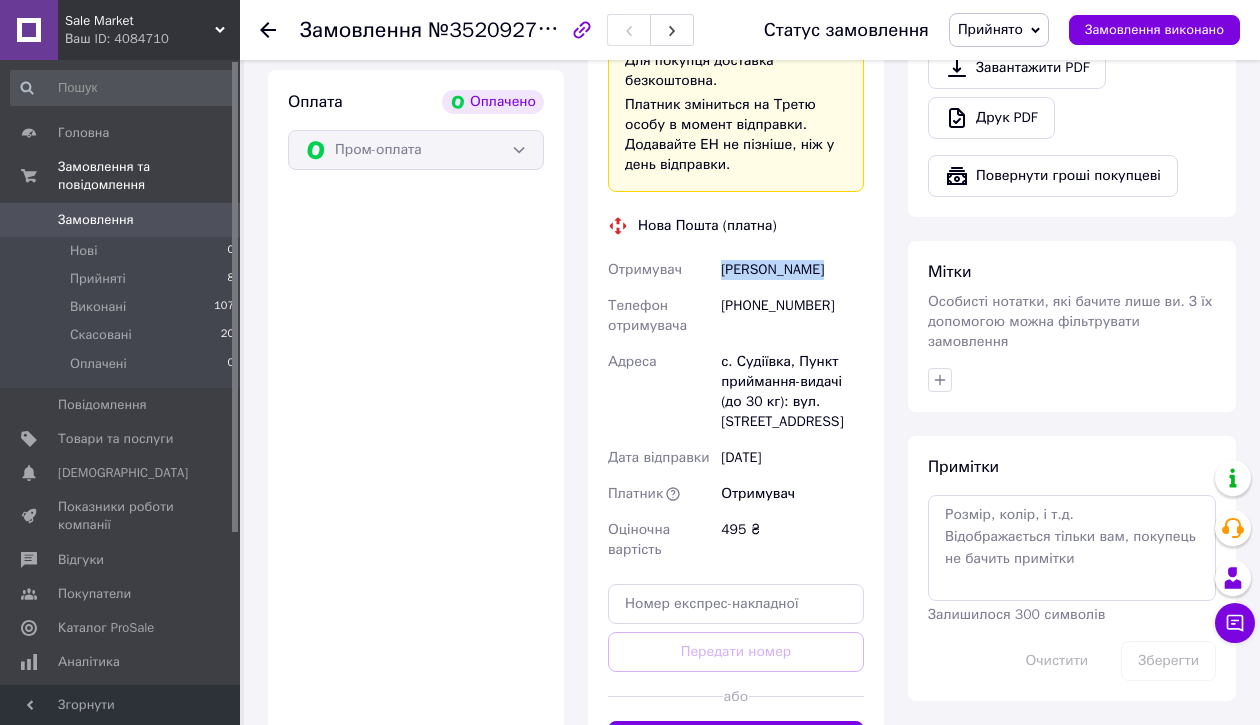 copy on "[PERSON_NAME]" 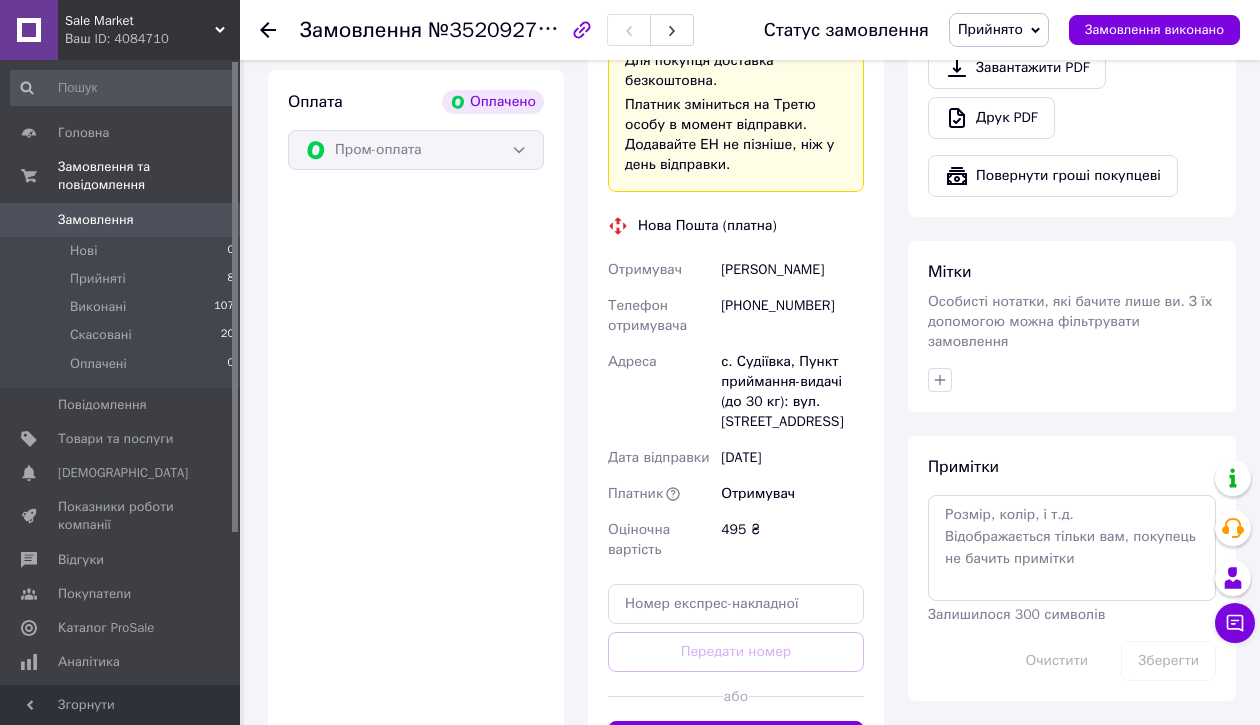 click on "[PHONE_NUMBER]" at bounding box center (792, 316) 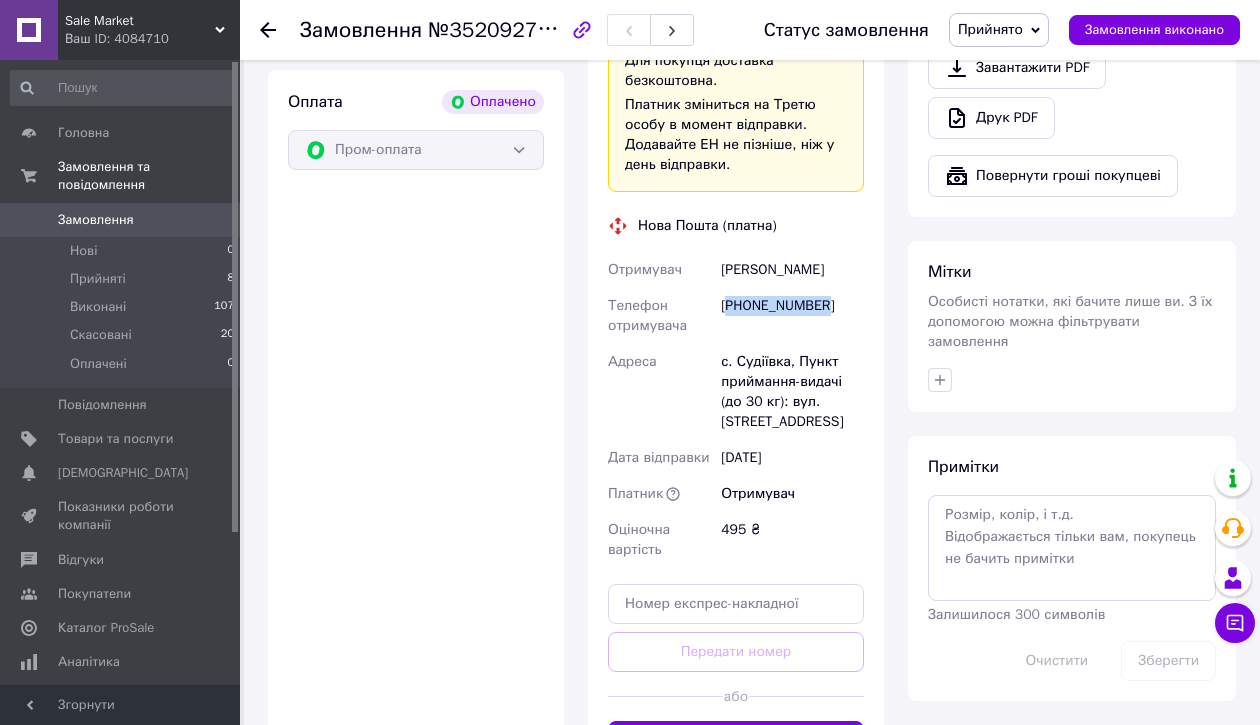 click on "[PHONE_NUMBER]" at bounding box center [792, 316] 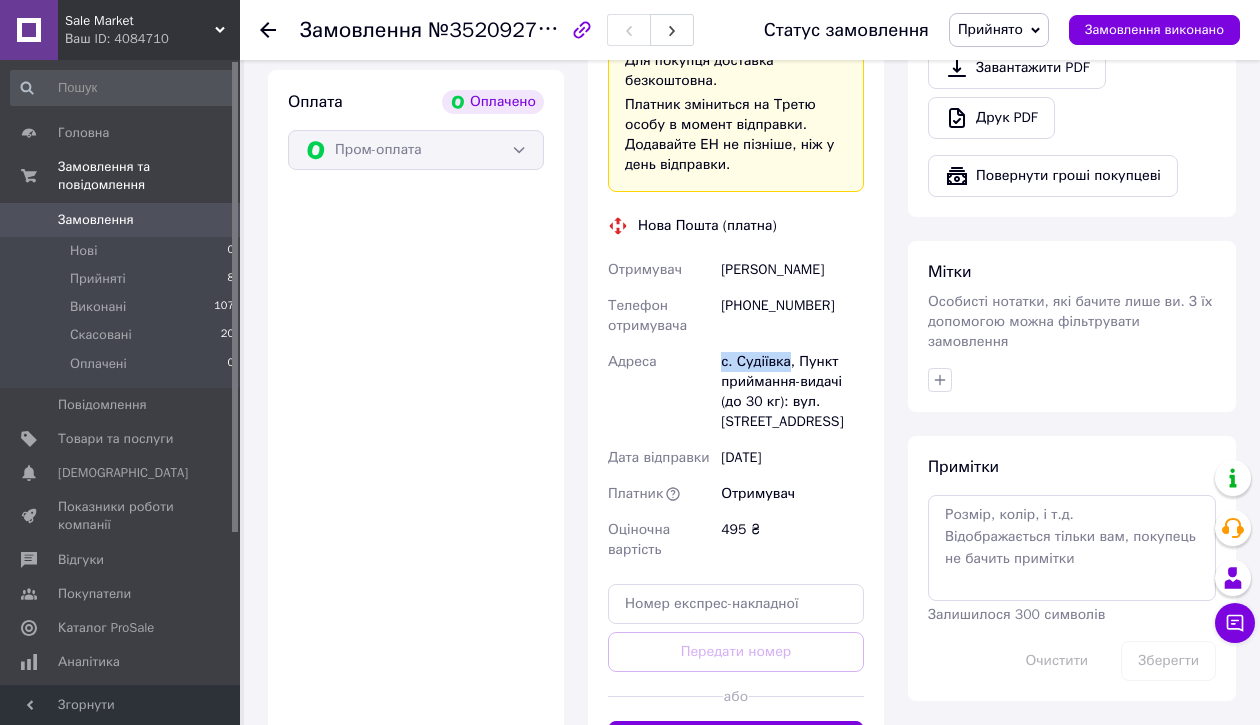 drag, startPoint x: 716, startPoint y: 393, endPoint x: 788, endPoint y: 394, distance: 72.00694 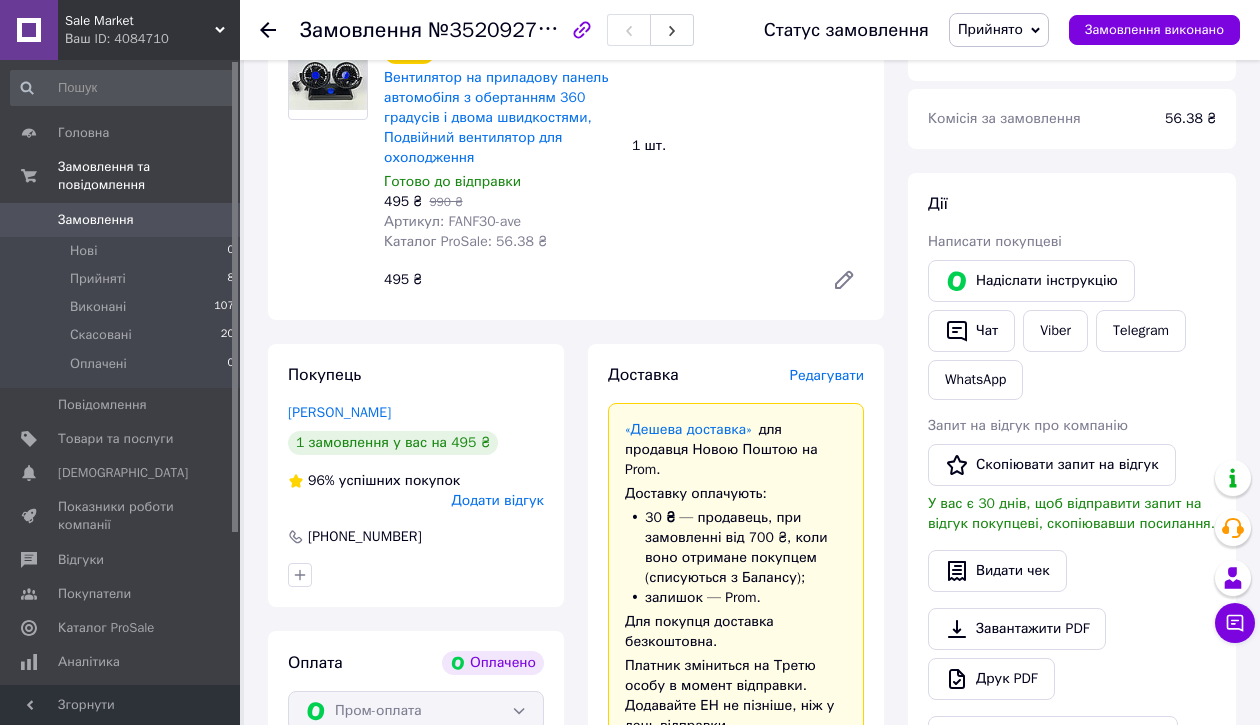 scroll, scrollTop: 0, scrollLeft: 0, axis: both 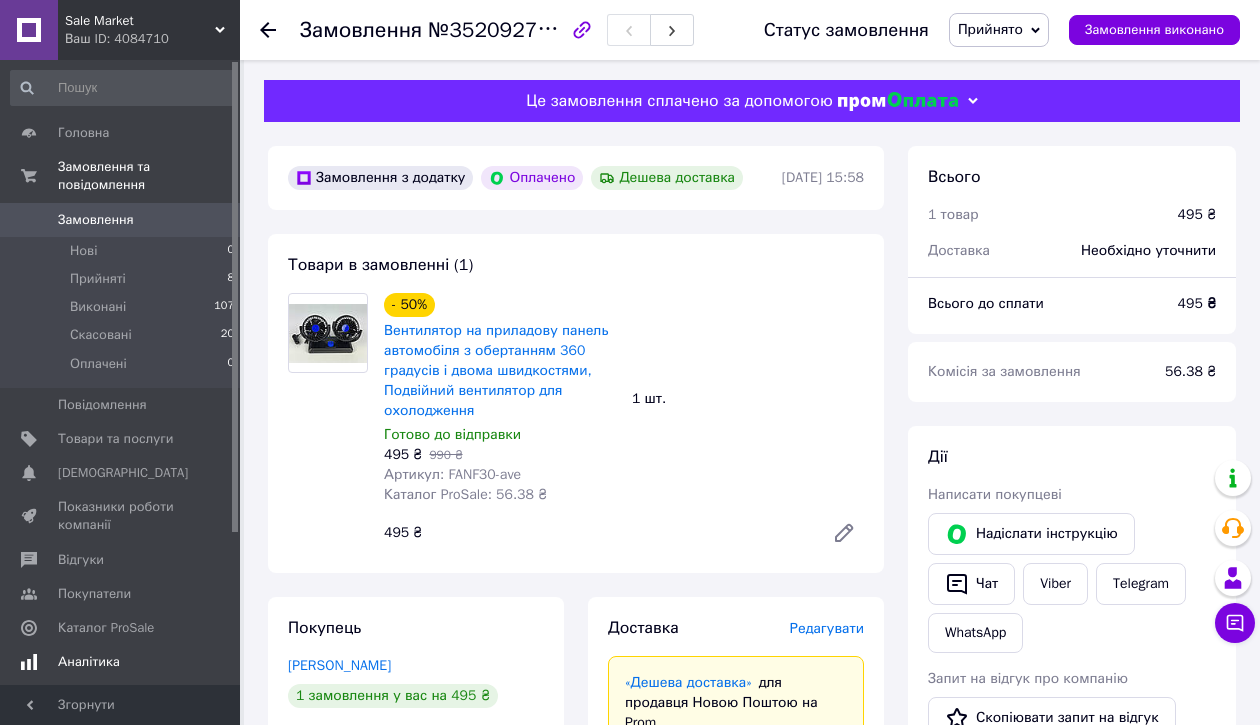 click on "Аналітика" at bounding box center (89, 662) 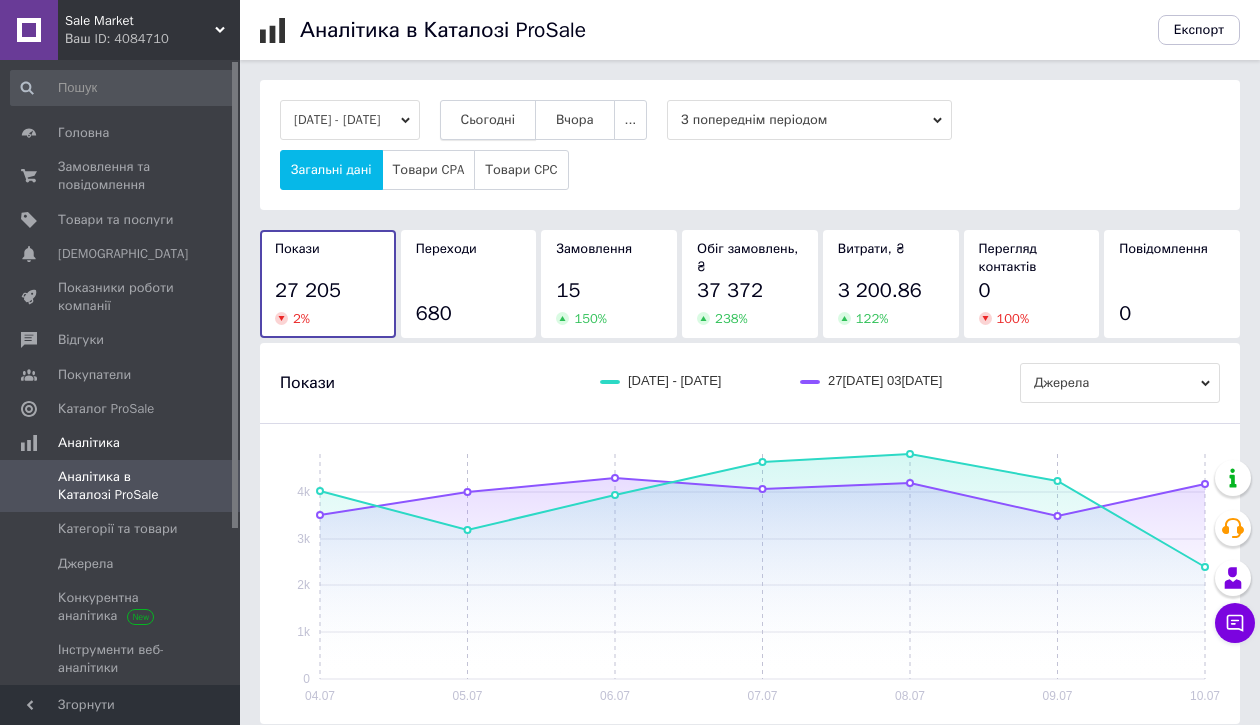 click on "Сьогодні" at bounding box center (488, 120) 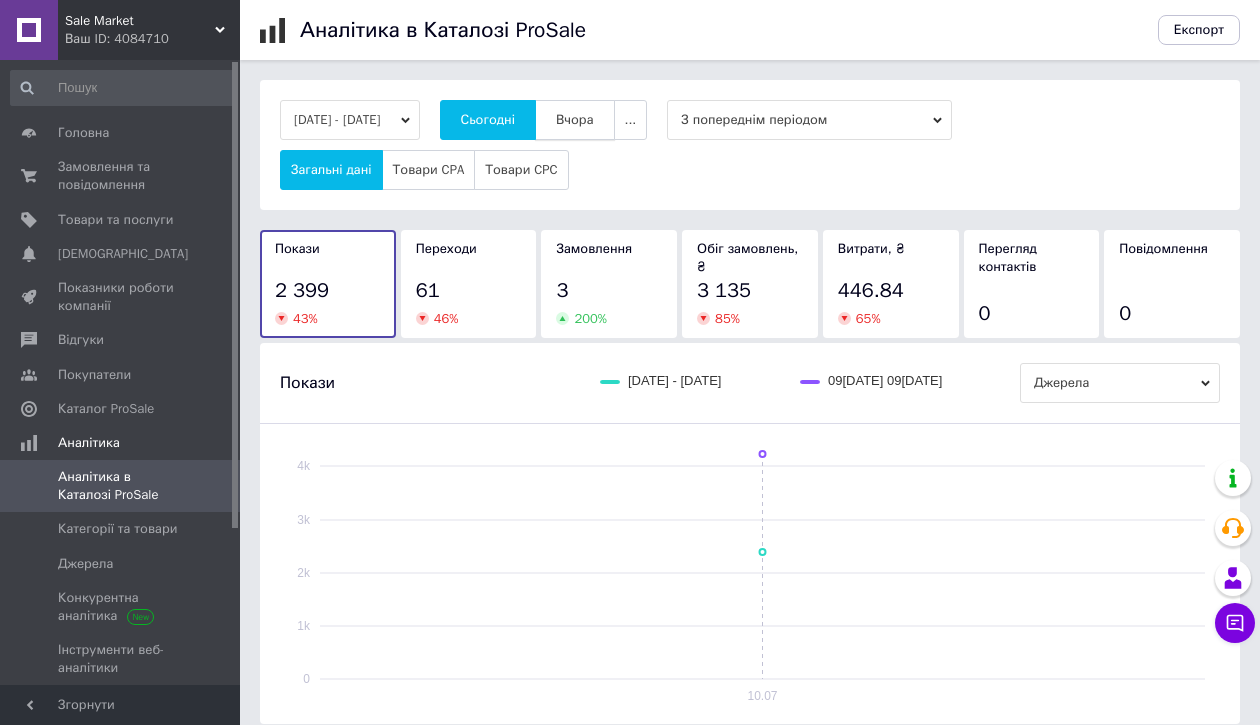 click on "Вчора" at bounding box center (575, 120) 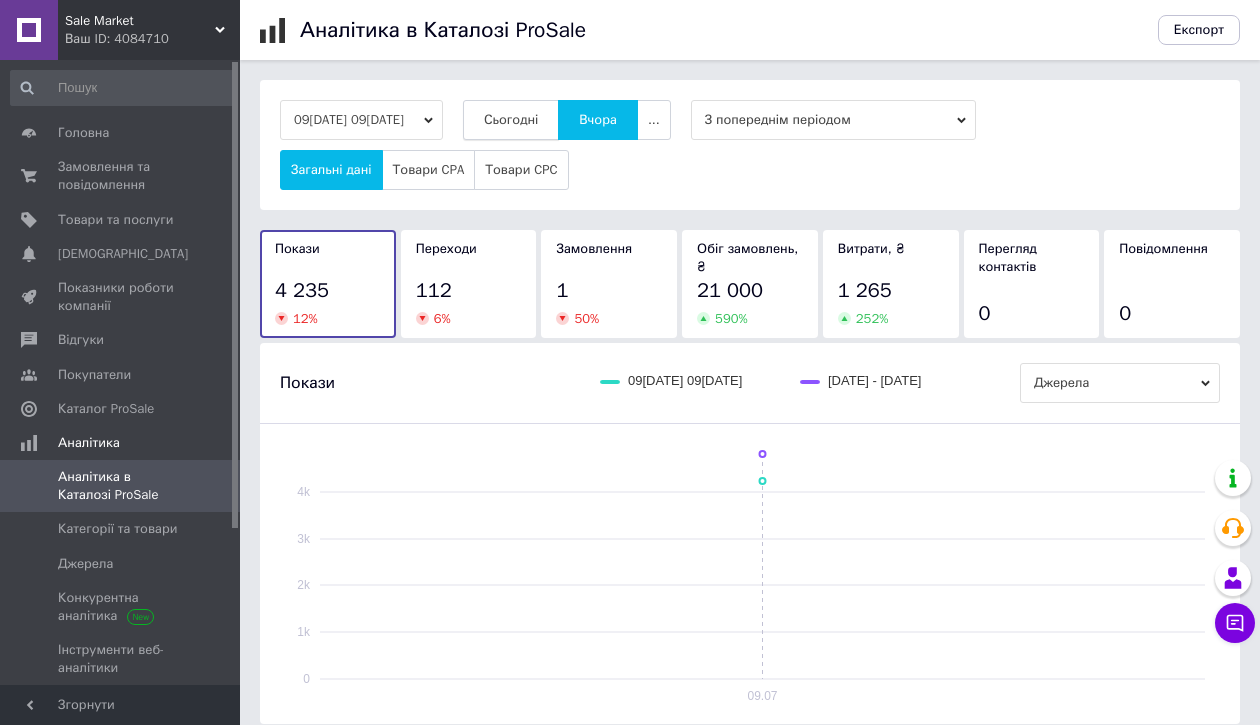 click on "Сьогодні" at bounding box center (511, 120) 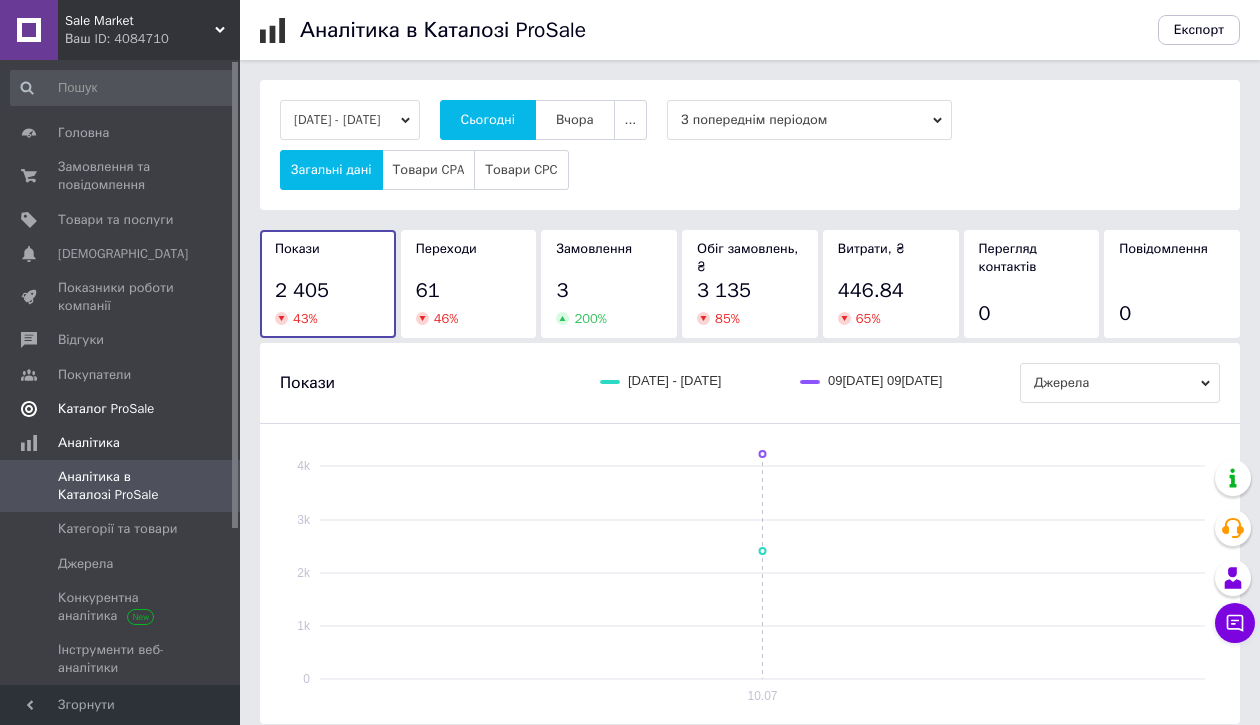 click on "Каталог ProSale" at bounding box center [106, 409] 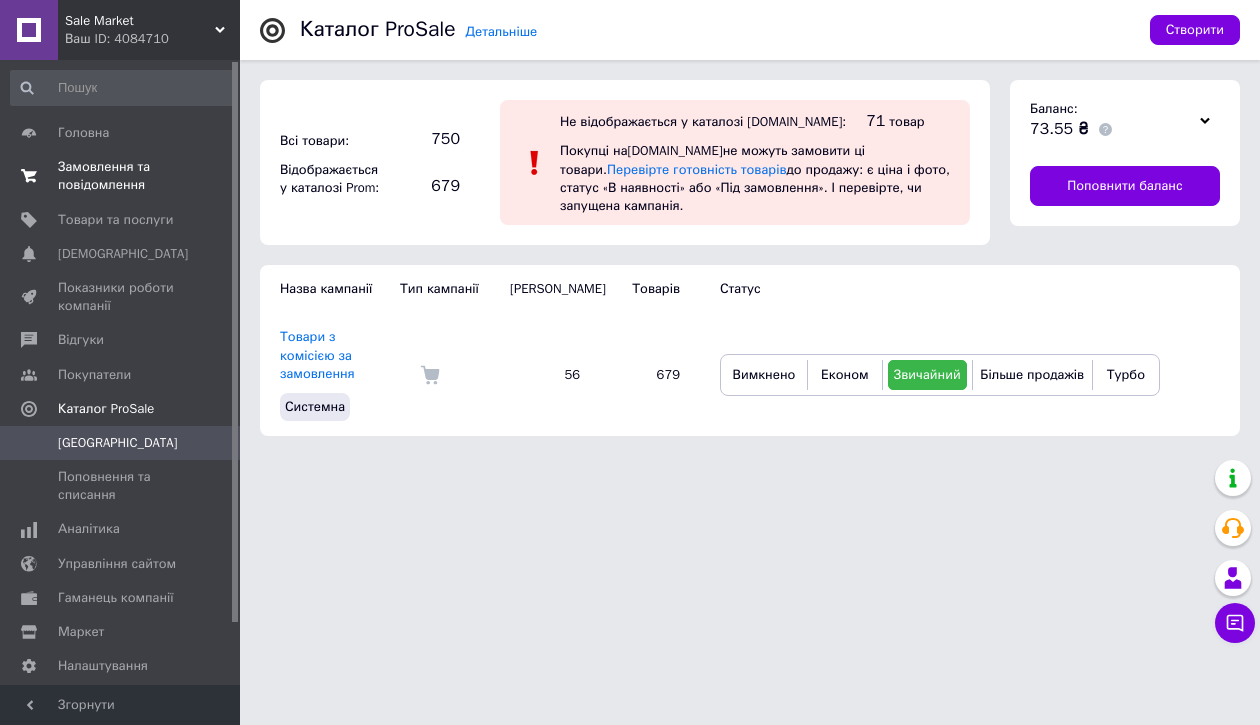 click on "Замовлення та повідомлення" at bounding box center (121, 176) 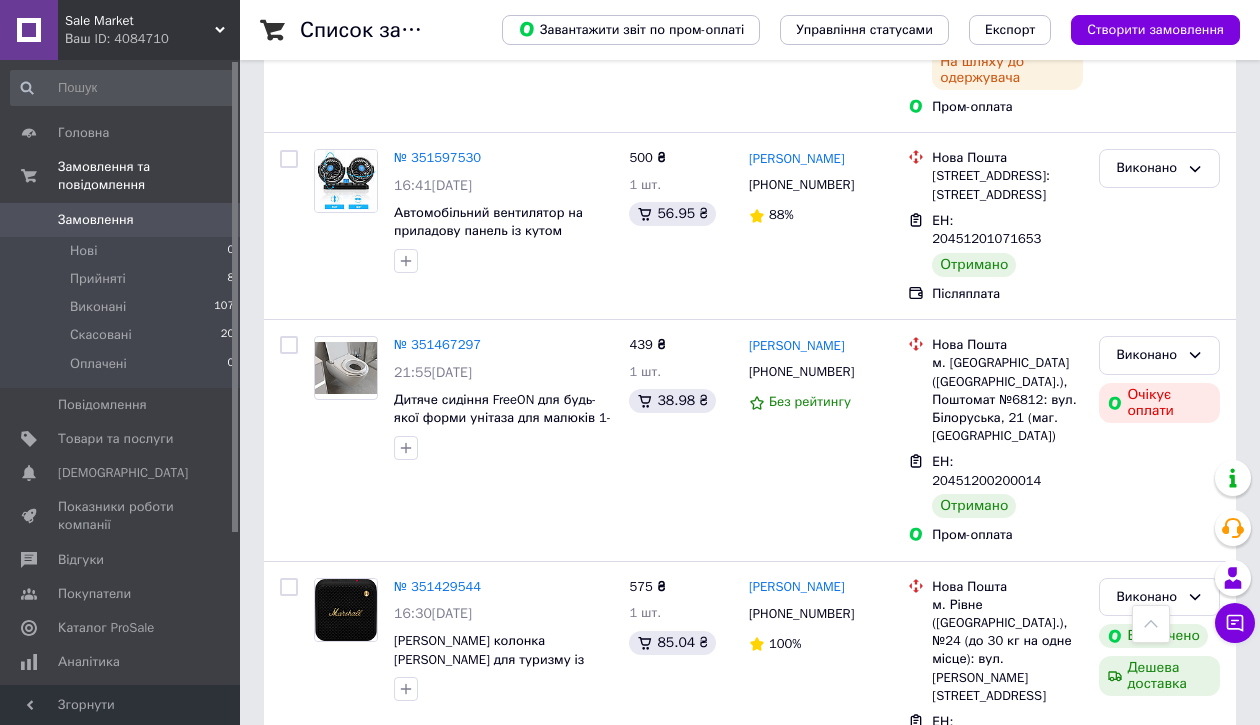 scroll, scrollTop: 2020, scrollLeft: 0, axis: vertical 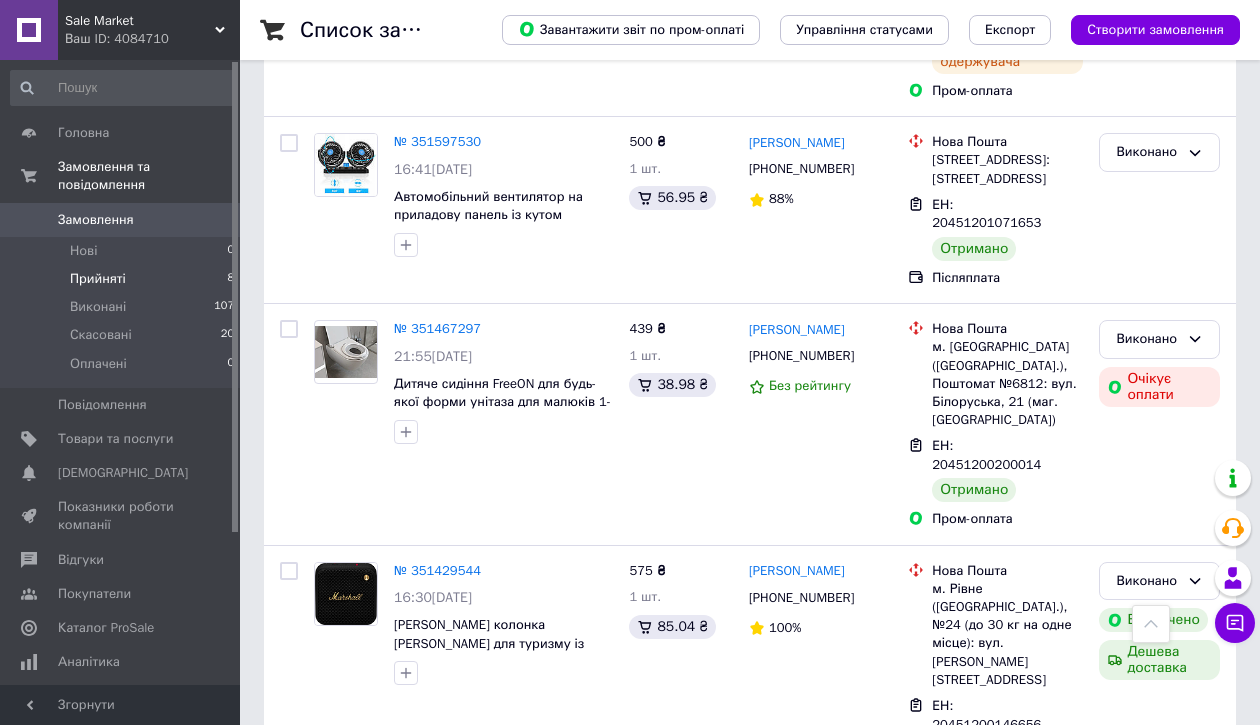 click on "Прийняті 8" at bounding box center (123, 279) 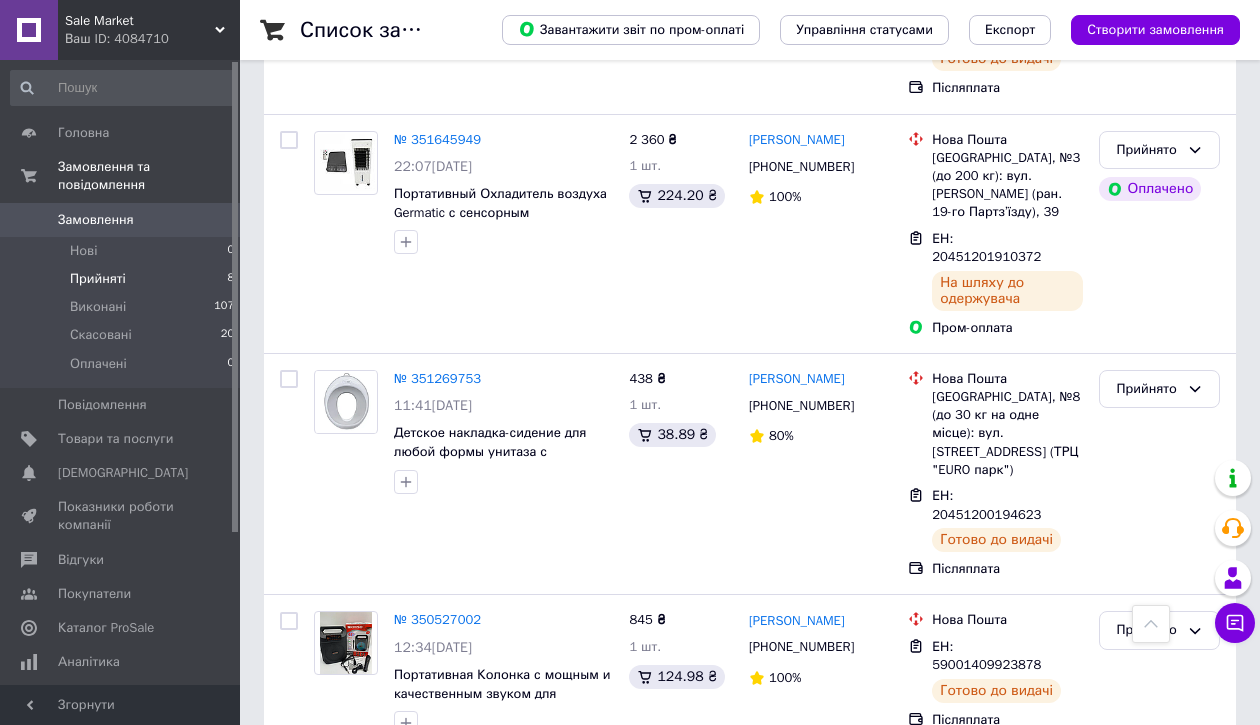 scroll, scrollTop: 1256, scrollLeft: 0, axis: vertical 